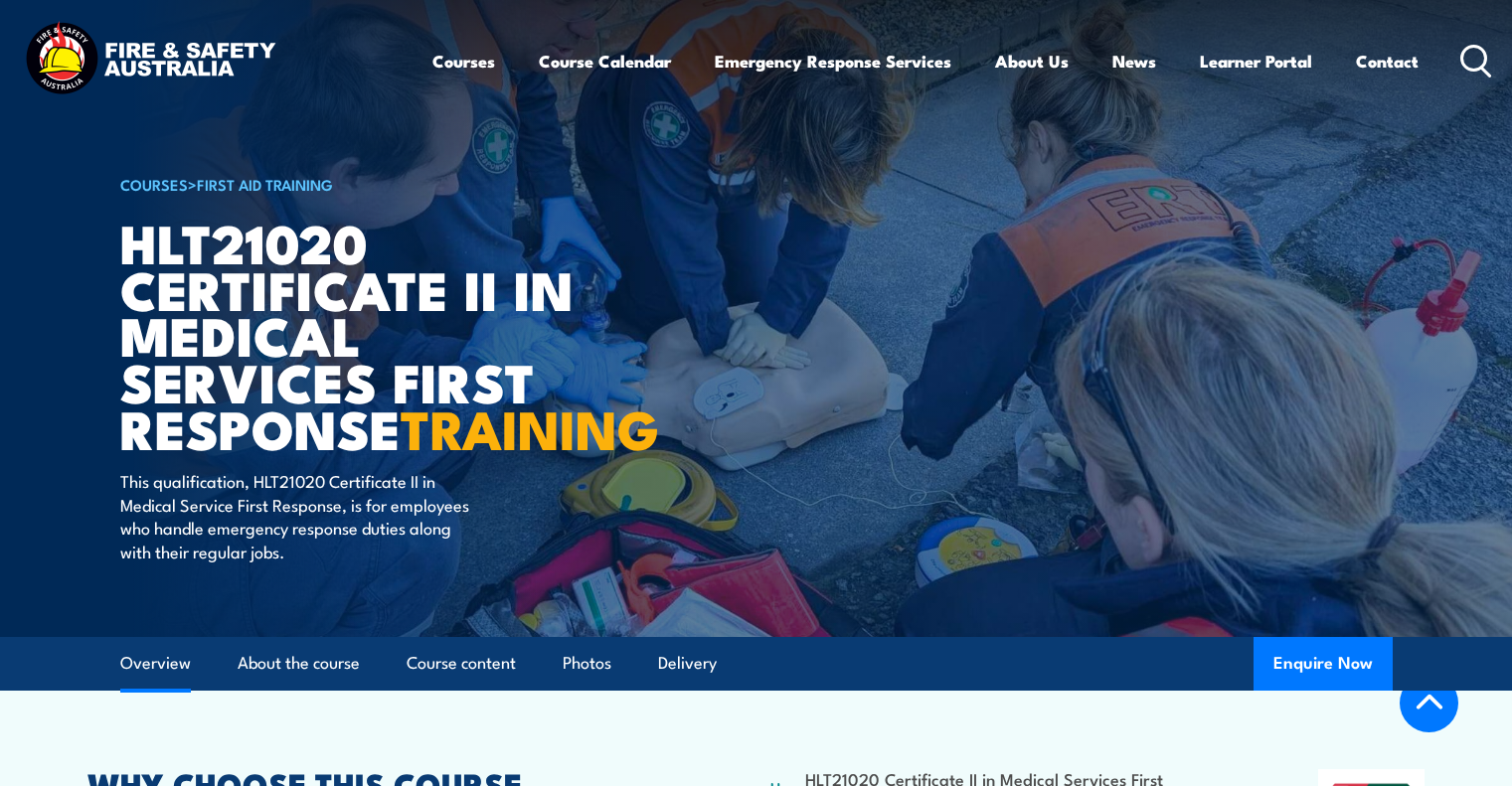 scroll, scrollTop: 497, scrollLeft: 0, axis: vertical 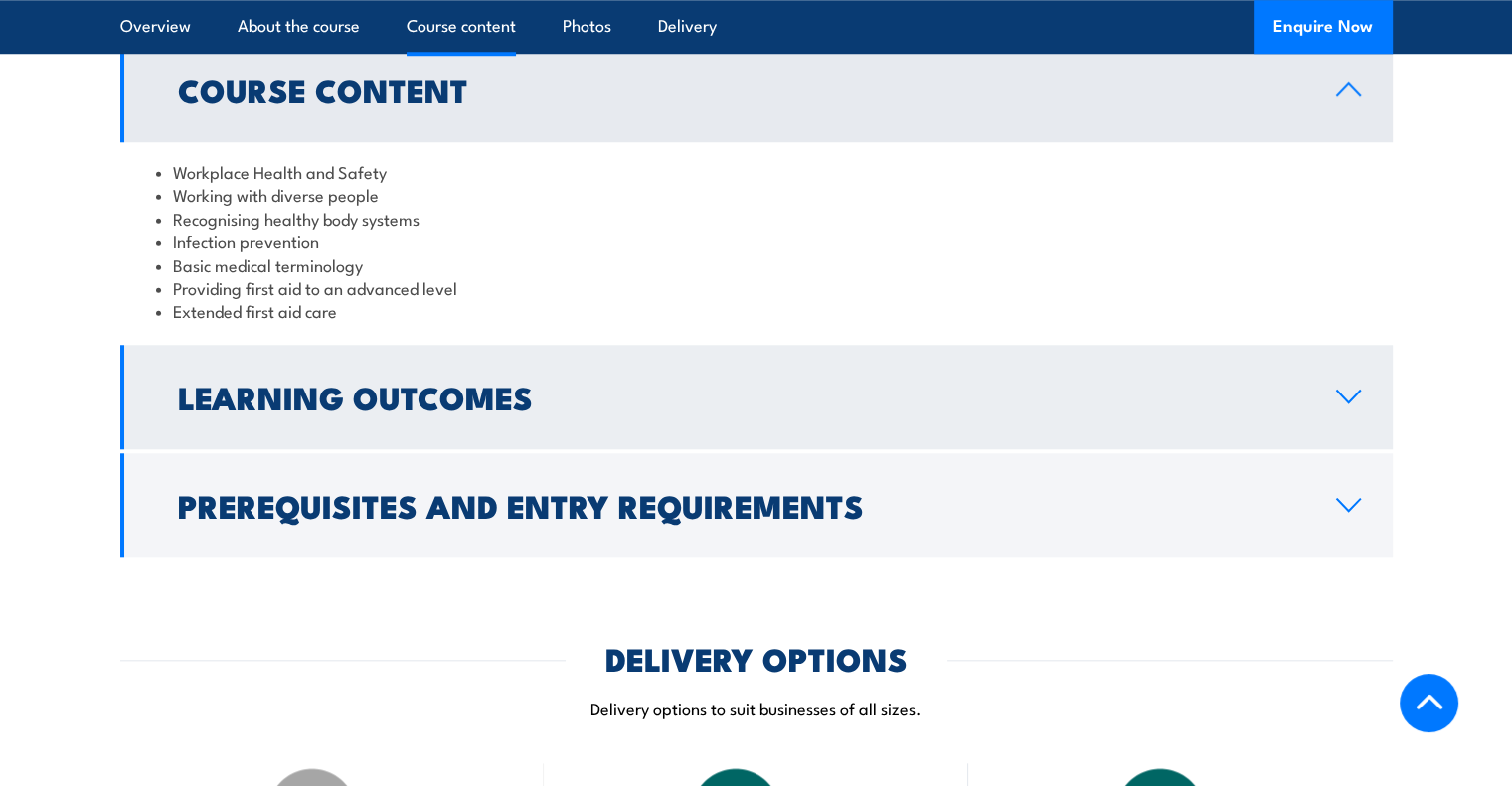click on "Learning Outcomes" at bounding box center [741, 396] 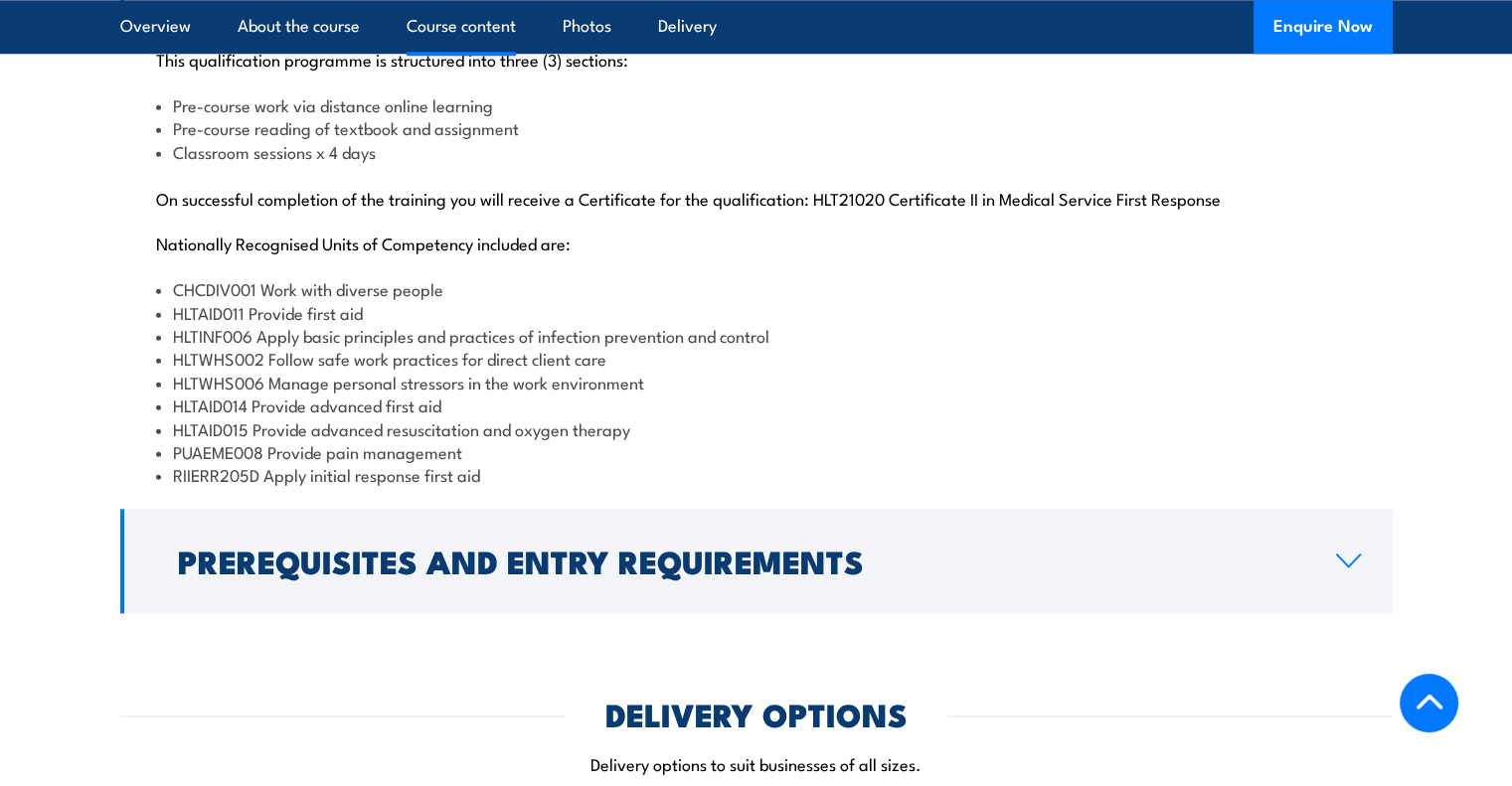 scroll, scrollTop: 1987, scrollLeft: 0, axis: vertical 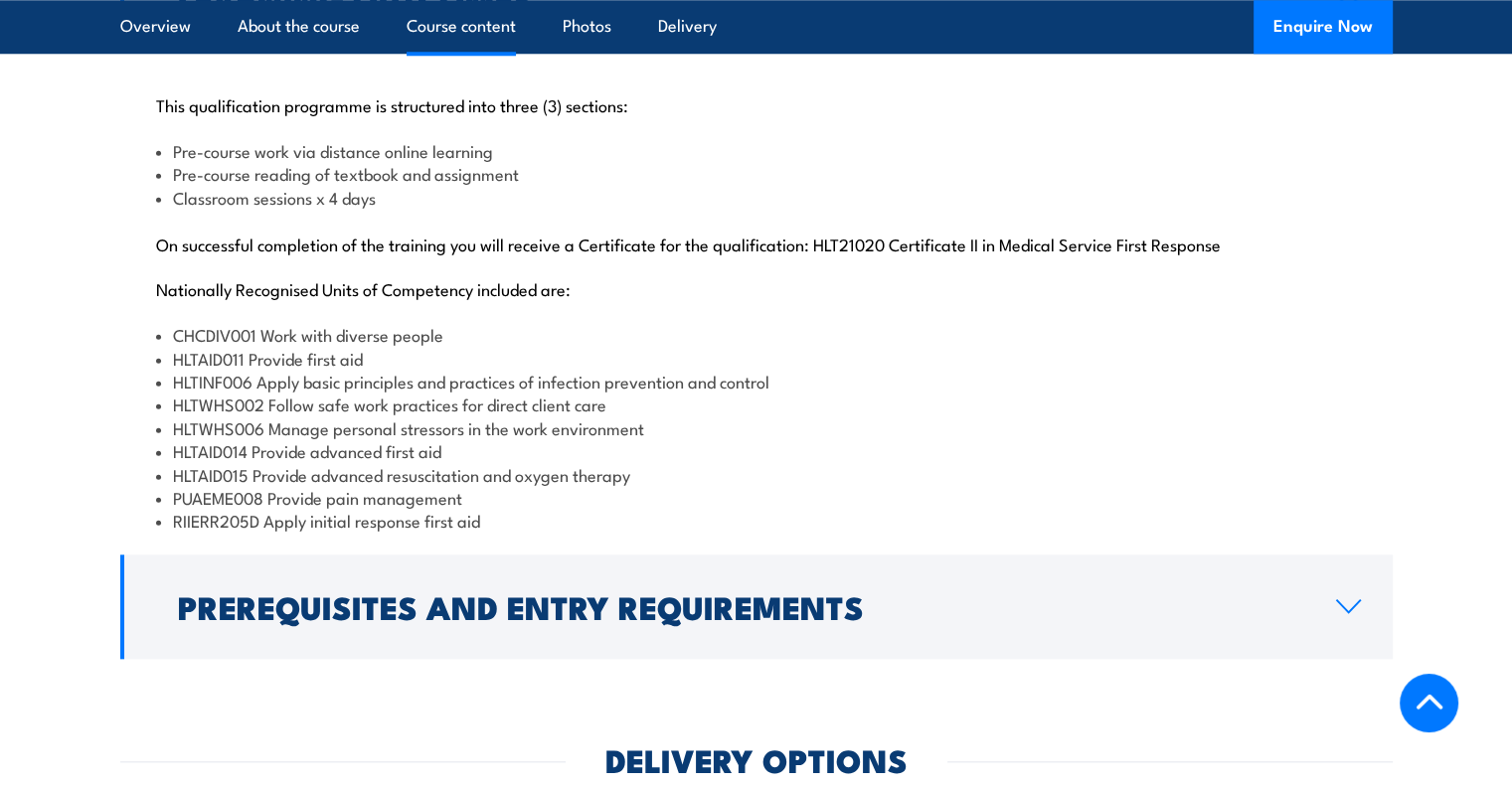 click on "CHCDIV001 Work with diverse people" at bounding box center [756, 334] 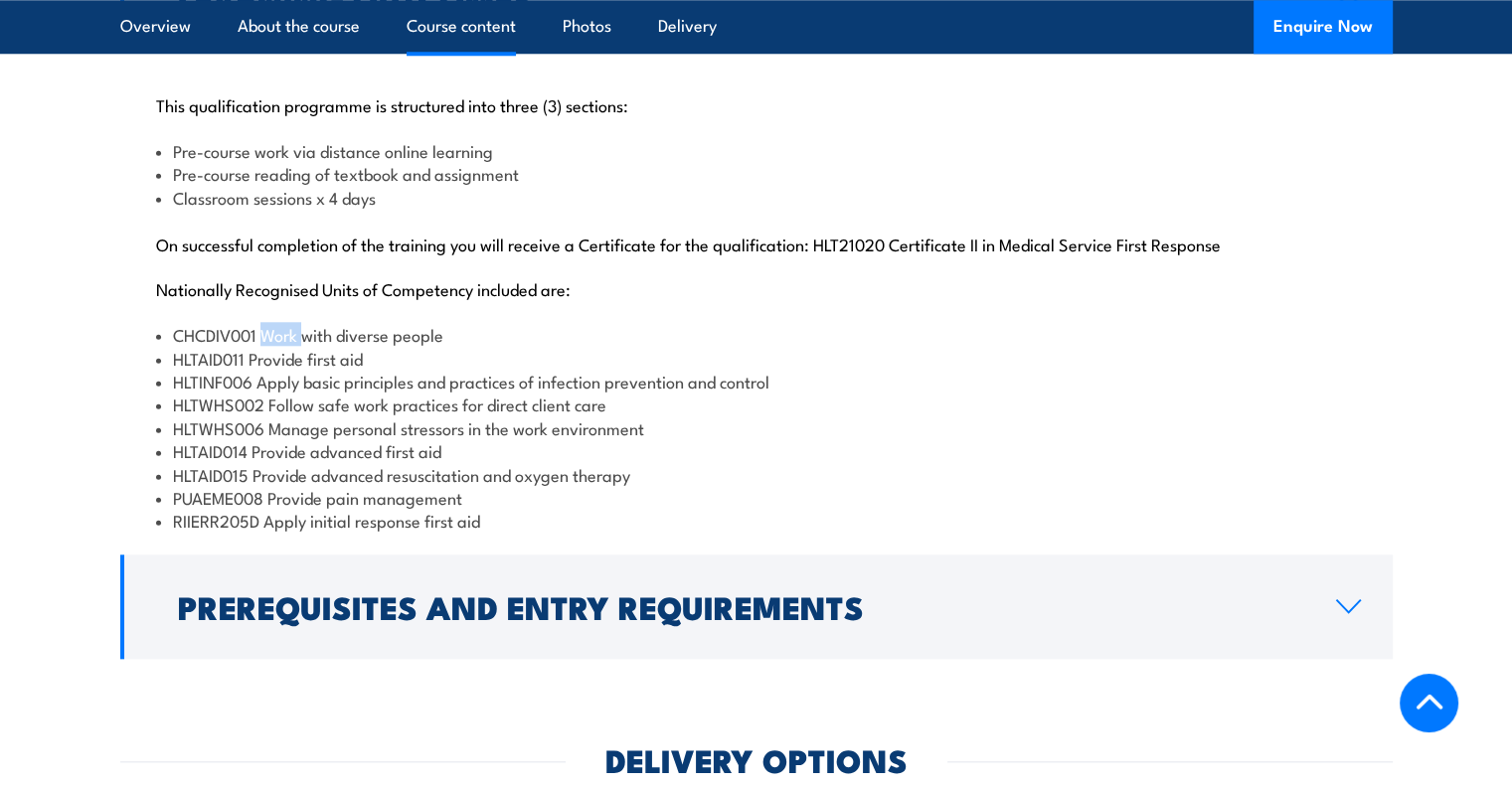 click on "CHCDIV001 Work with diverse people" at bounding box center (756, 334) 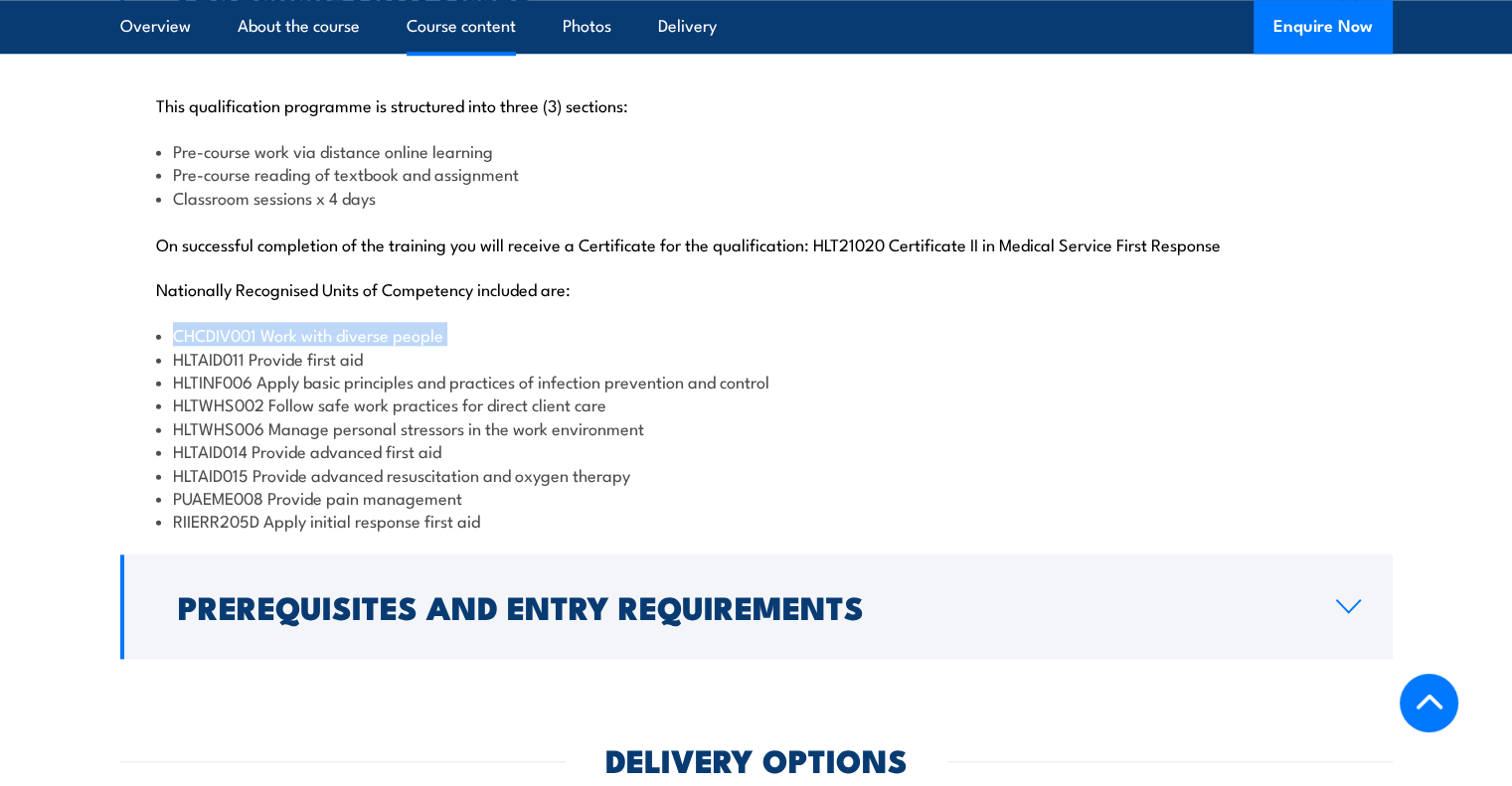 click on "CHCDIV001 Work with diverse people" at bounding box center [756, 334] 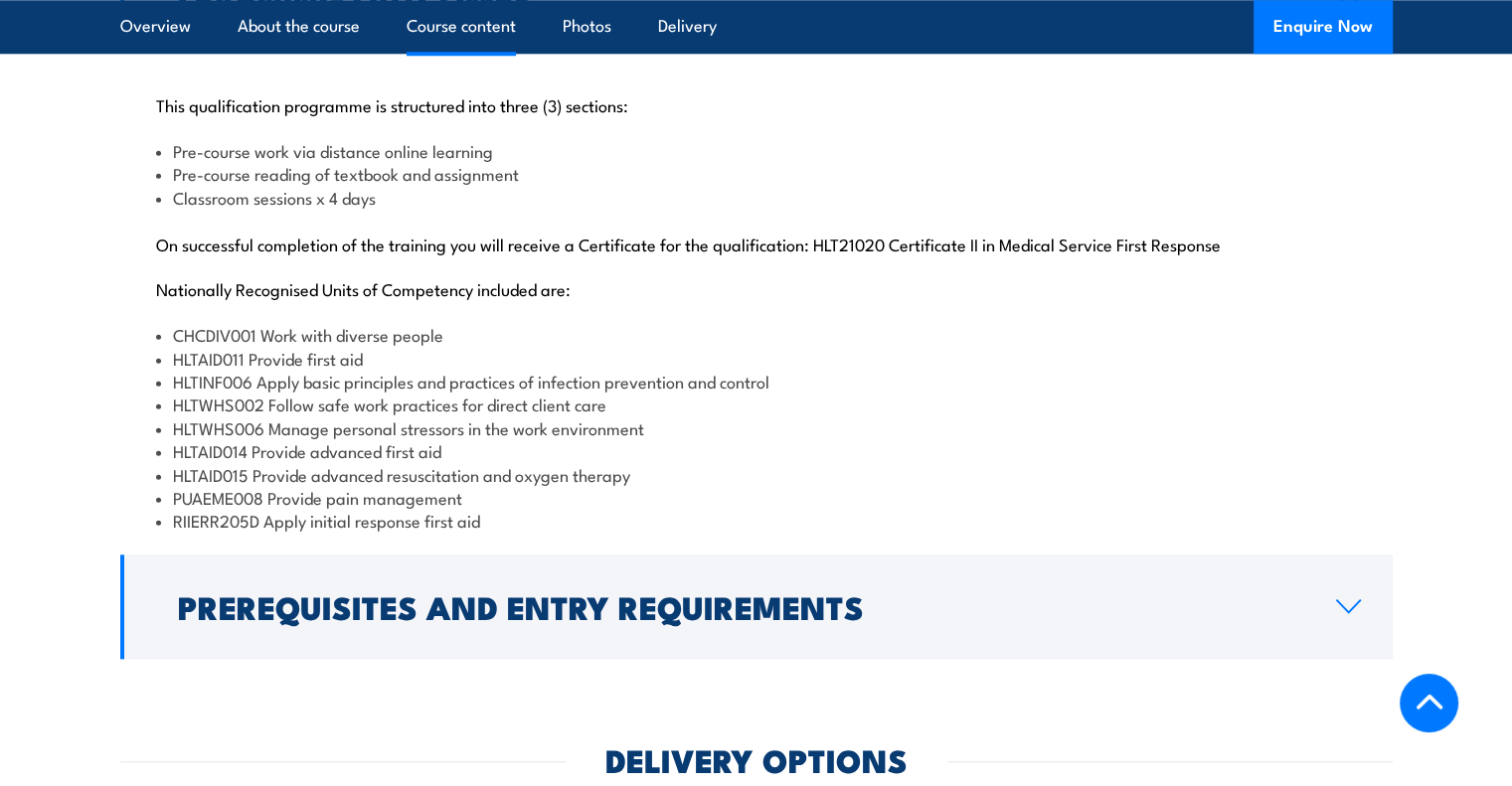 click on "This qualification programme is structured into three (3) sections:
Pre-course work via distance online learning
Pre-course reading of textbook and assignment
Classroom sessions x 4 days
On successful completion of the training you will receive a Certificate for the qualification: HLT21020 Certificate II in Medical Service First Response
Nationally Recognised Units of Competency included are:
CHCDIV001 Work with diverse people
HLTAID011 Provide first aid
HLTINF006 Apply basic principles and practices of infection prevention and control
HLTWHS002 Follow safe work practices for direct client care
HLTWHS006 Manage personal stressors in the work environment
HLTAID014 Provide advanced first aid
HLTAID015 Provide advanced resuscitation and oxygen therapy
PUAEME008 Provide pain management
RIIERR205D Apply initial response first aid" at bounding box center (756, 301) 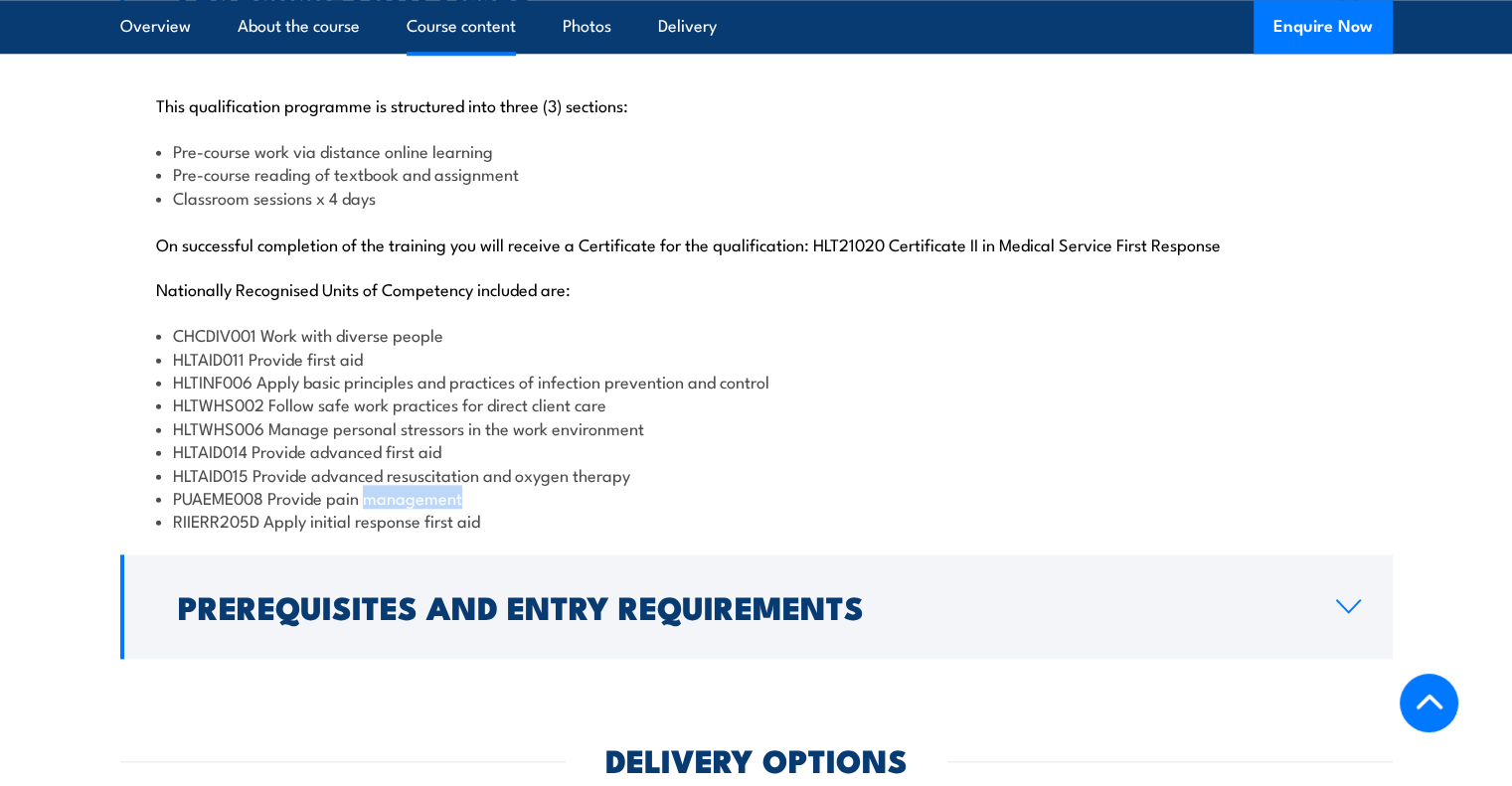 click on "PUAEME008 Provide pain management" at bounding box center (756, 497) 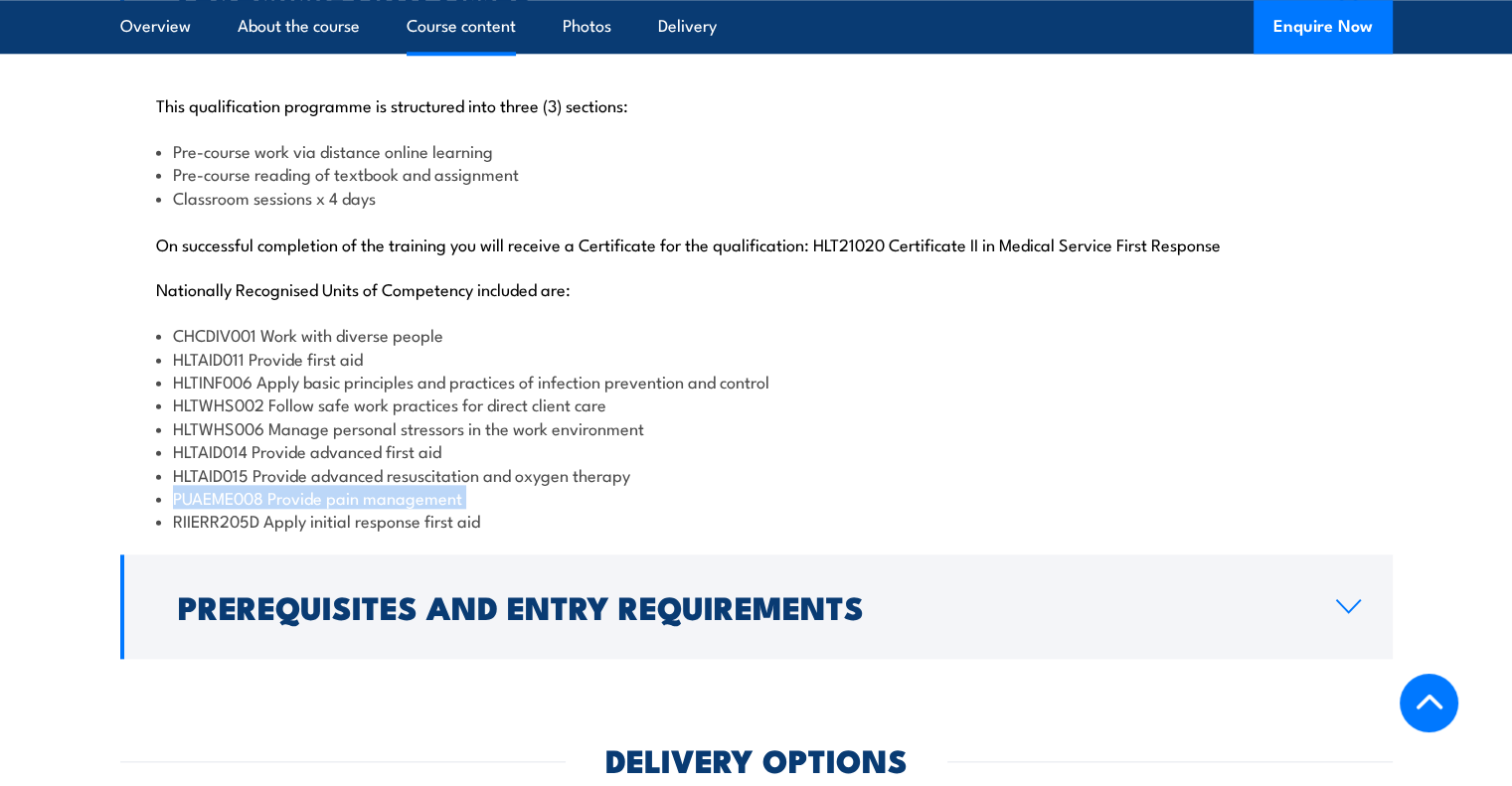 click on "PUAEME008 Provide pain management" at bounding box center (756, 497) 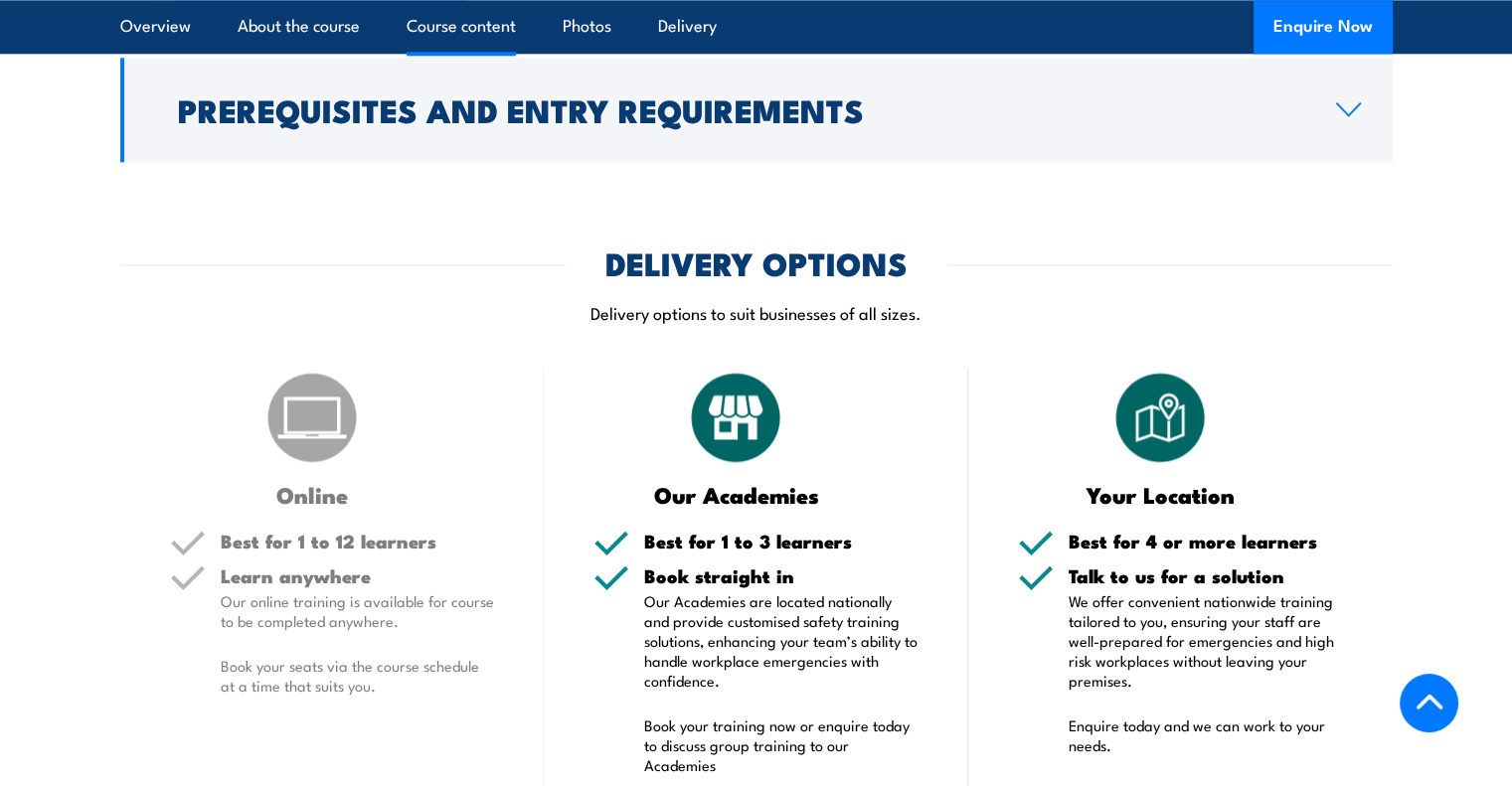 scroll, scrollTop: 1888, scrollLeft: 0, axis: vertical 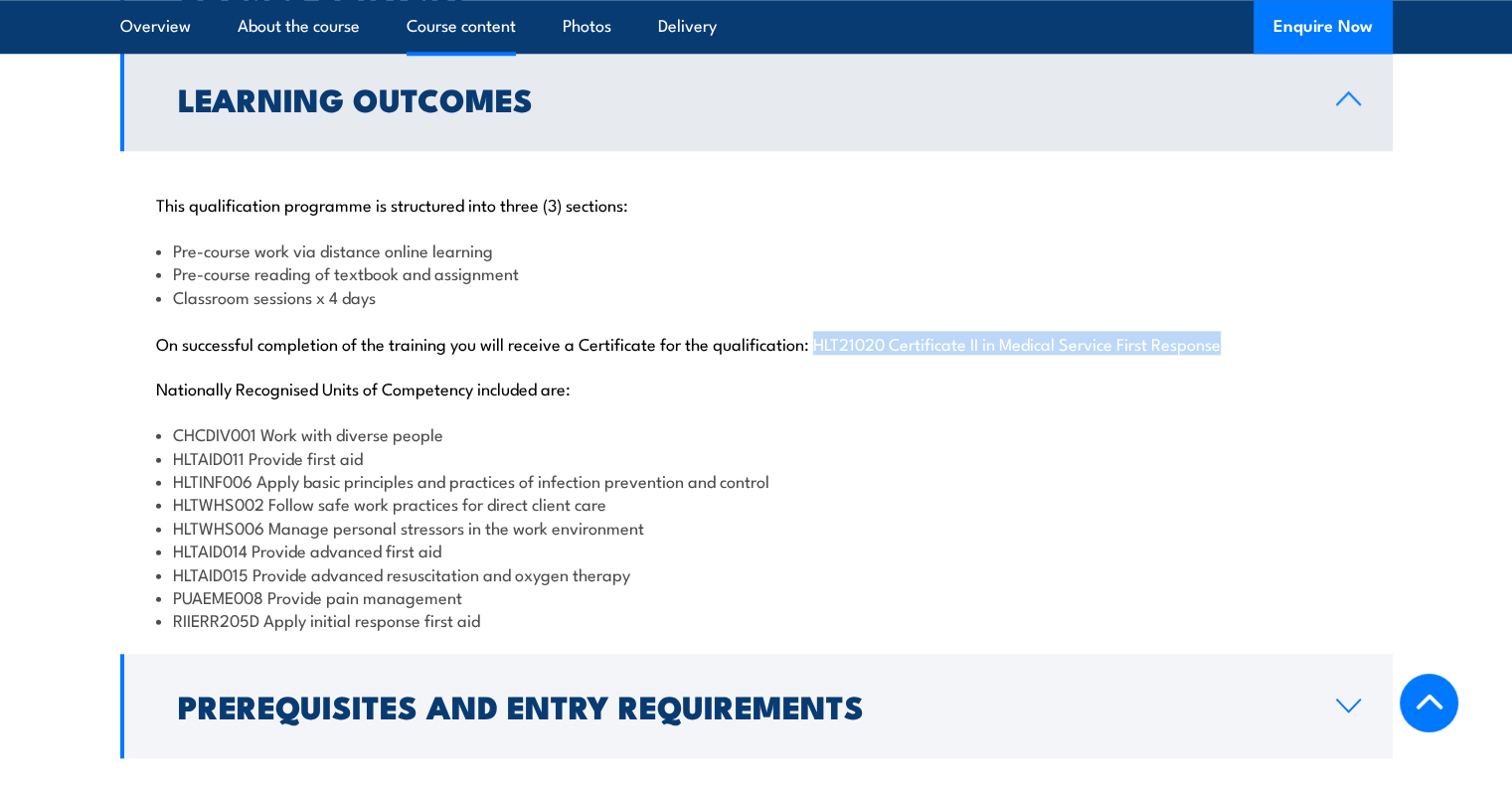 drag, startPoint x: 828, startPoint y: 391, endPoint x: 1267, endPoint y: 381, distance: 439.1139 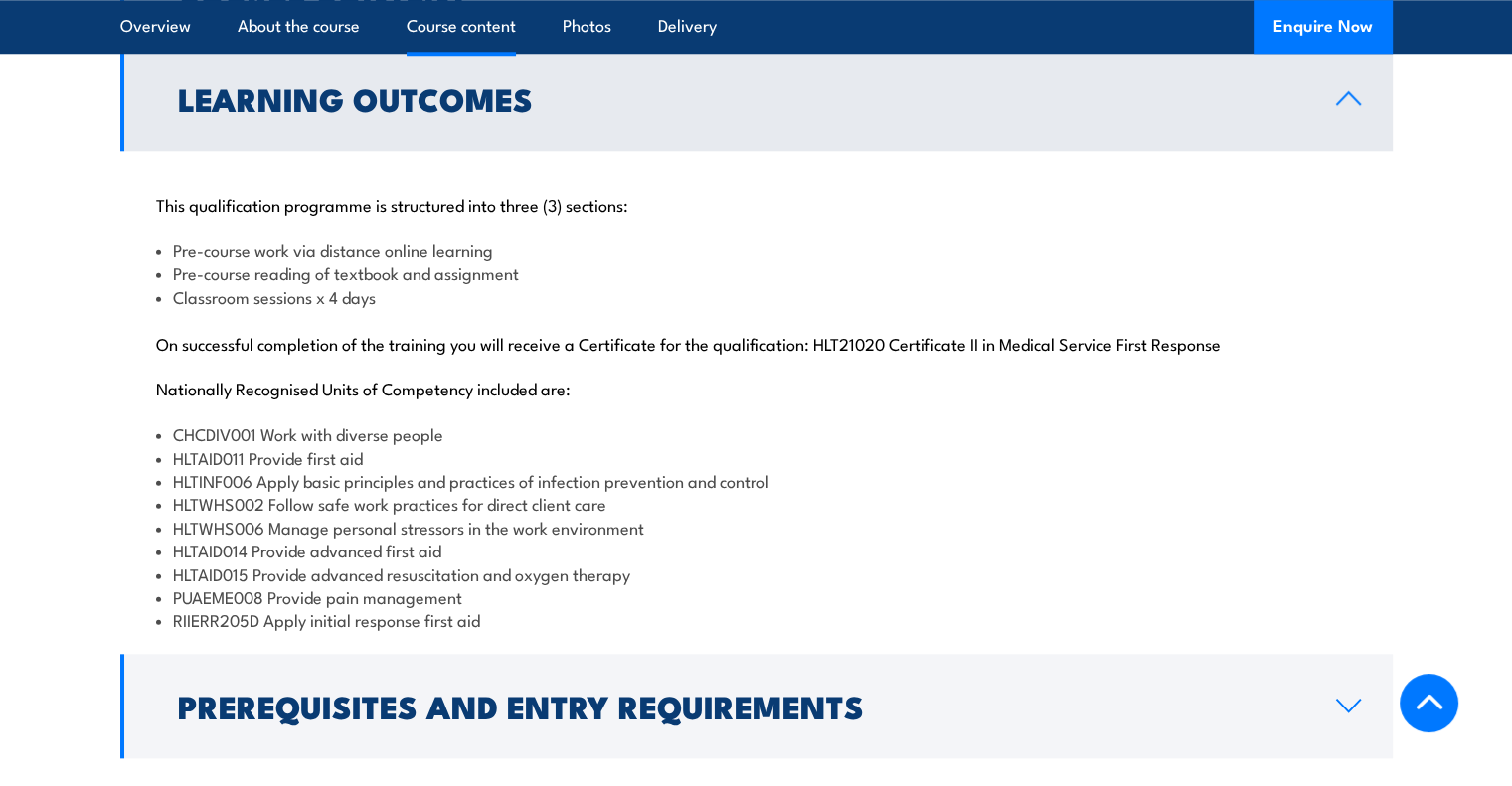 click on "Nationally Recognised Units of Competency included are:" at bounding box center [756, 388] 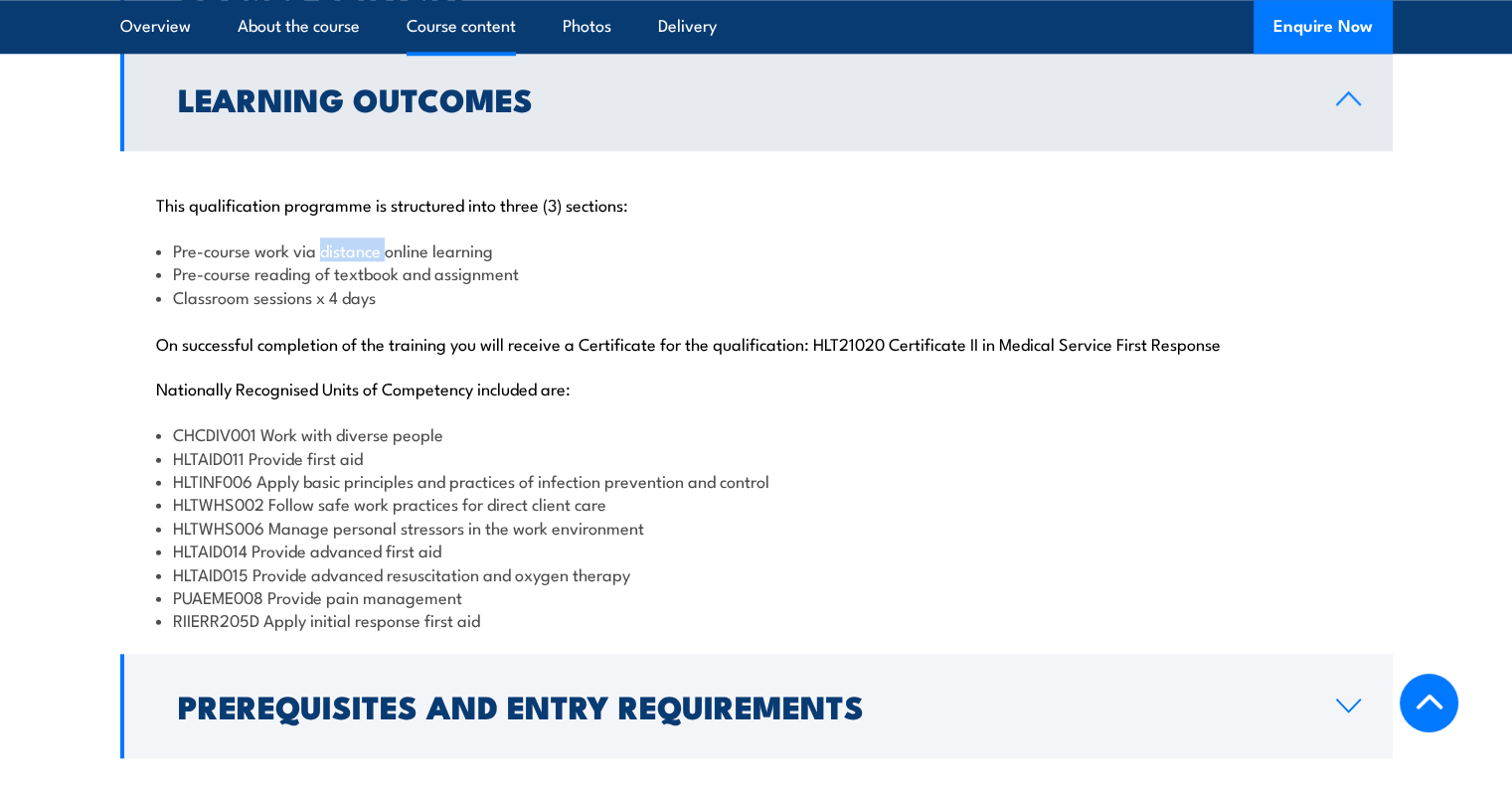 click on "Pre-course work via distance online learning" at bounding box center (756, 249) 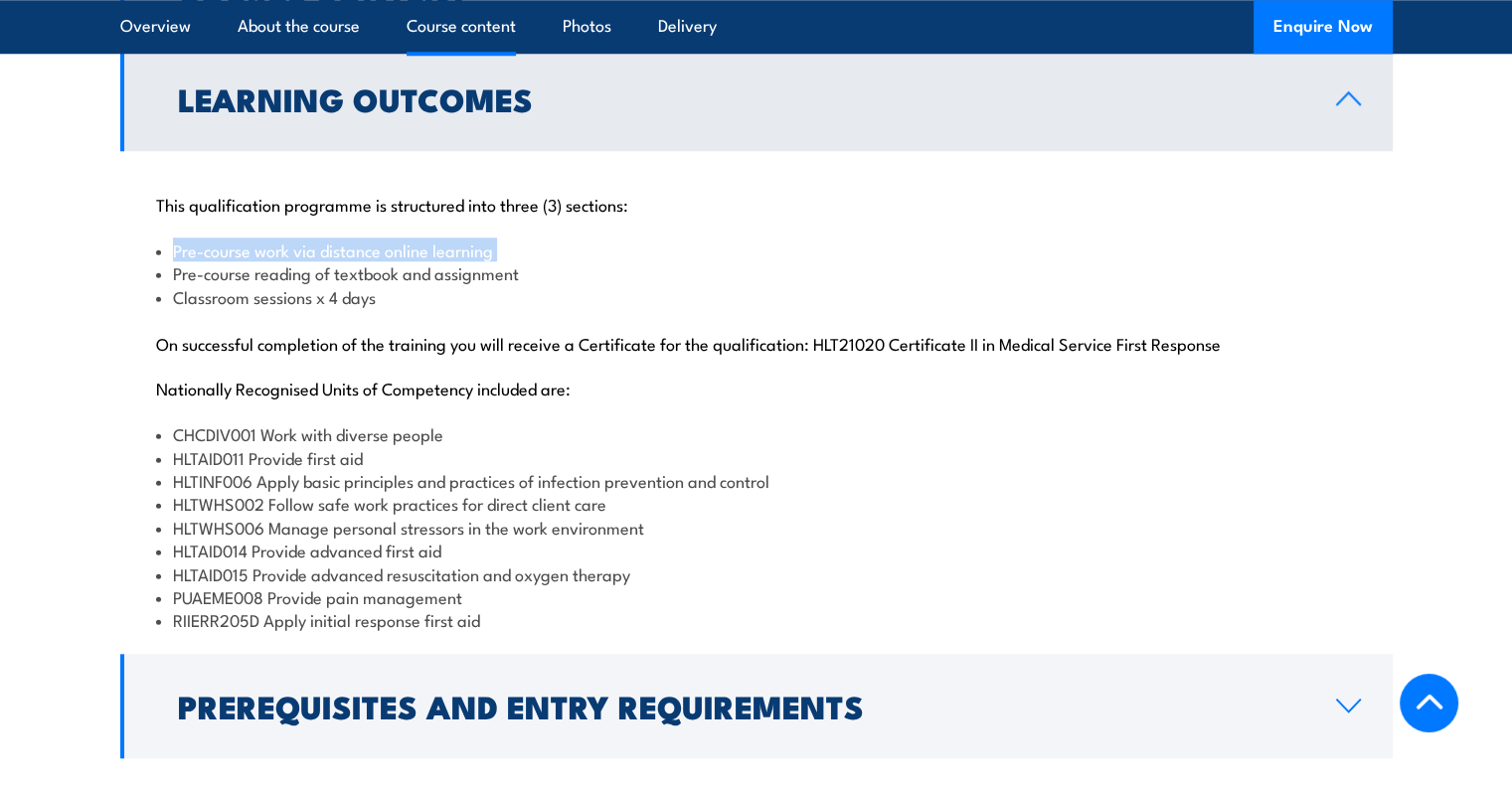 click on "Pre-course work via distance online learning" at bounding box center (756, 249) 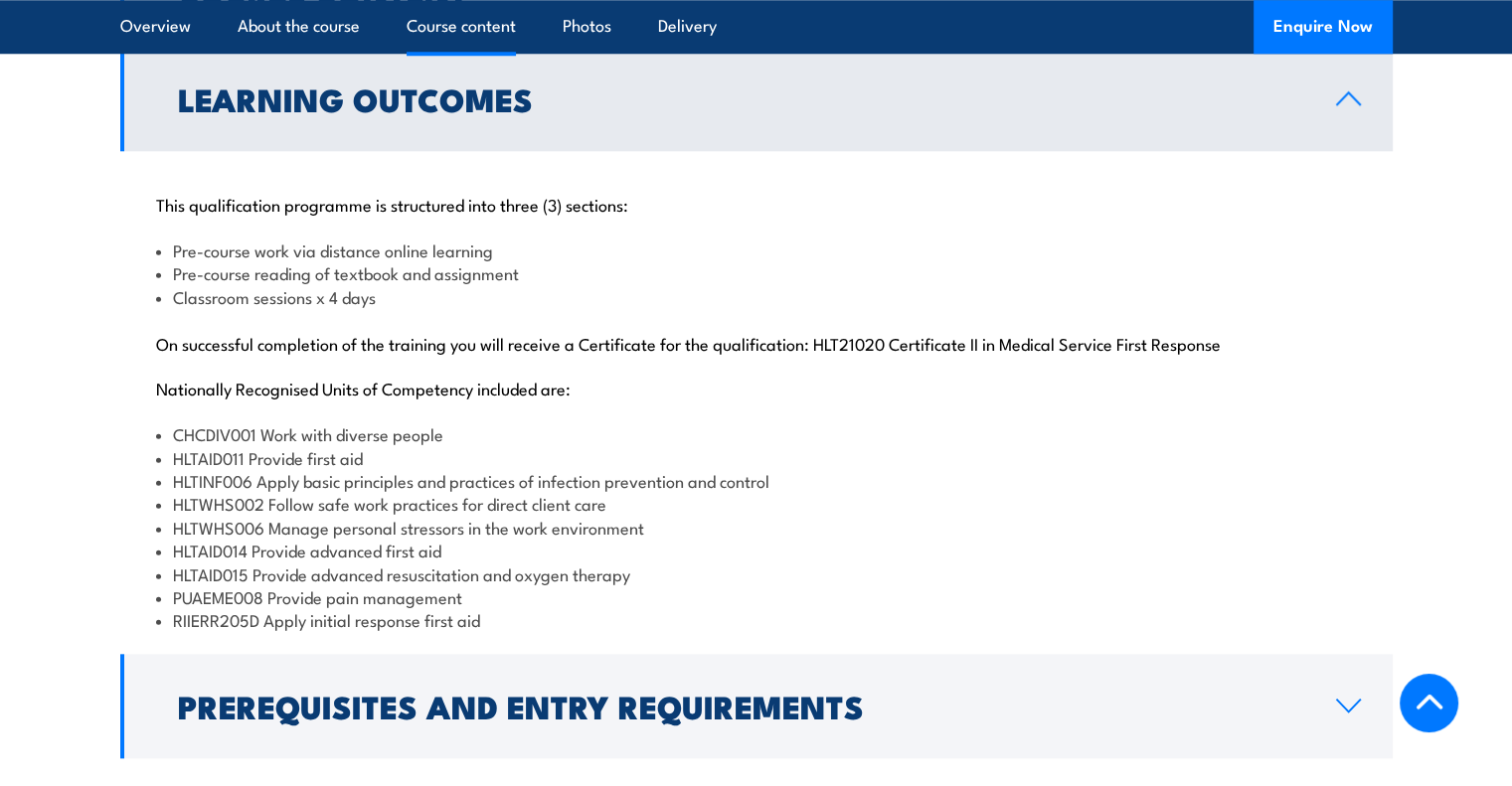 click on "This qualification programme is structured into three (3) sections:
Pre-course work via distance online learning
Pre-course reading of textbook and assignment
Classroom sessions x 4 days
On successful completion of the training you will receive a Certificate for the qualification: HLT21020 Certificate II in Medical Service First Response
Nationally Recognised Units of Competency included are:
CHCDIV001 Work with diverse people
HLTAID011 Provide first aid
HLTINF006 Apply basic principles and practices of infection prevention and control
HLTWHS002 Follow safe work practices for direct client care
HLTWHS006 Manage personal stressors in the work environment
HLTAID014 Provide advanced first aid
HLTAID015 Provide advanced resuscitation and oxygen therapy
PUAEME008 Provide pain management
RIIERR205D Apply initial response first aid" at bounding box center (756, 400) 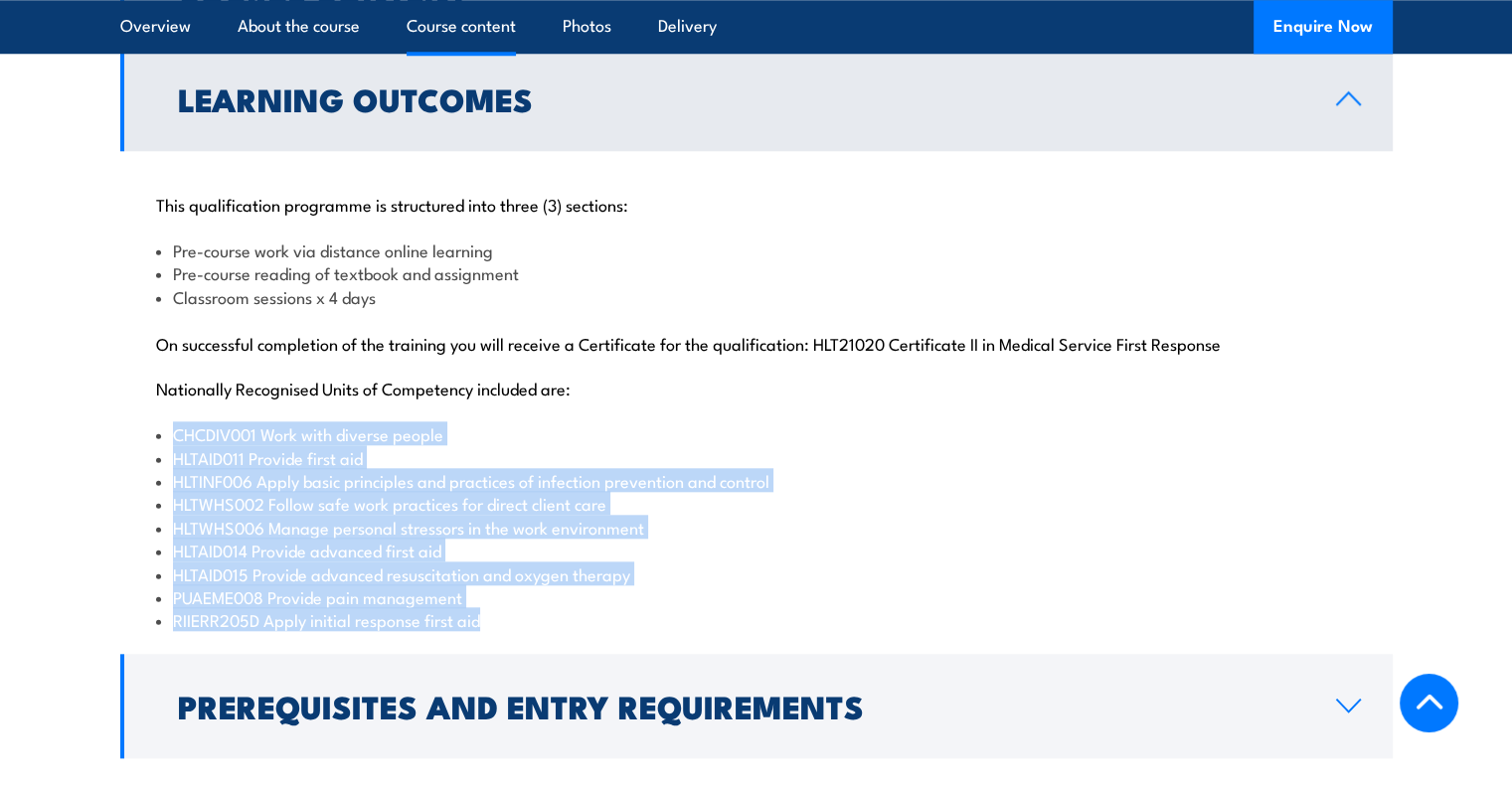 drag, startPoint x: 171, startPoint y: 479, endPoint x: 812, endPoint y: 658, distance: 665.52385 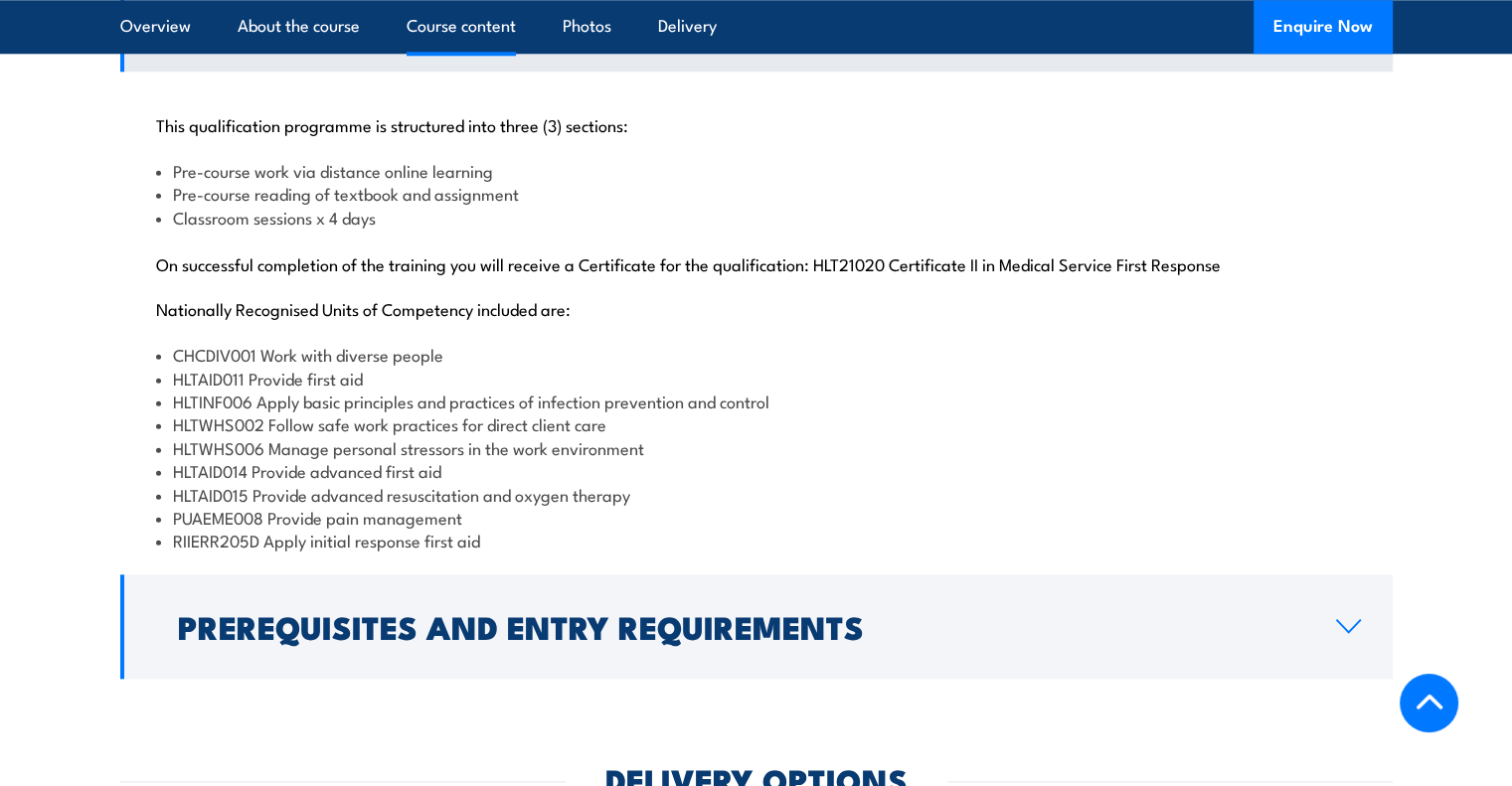 scroll, scrollTop: 2087, scrollLeft: 0, axis: vertical 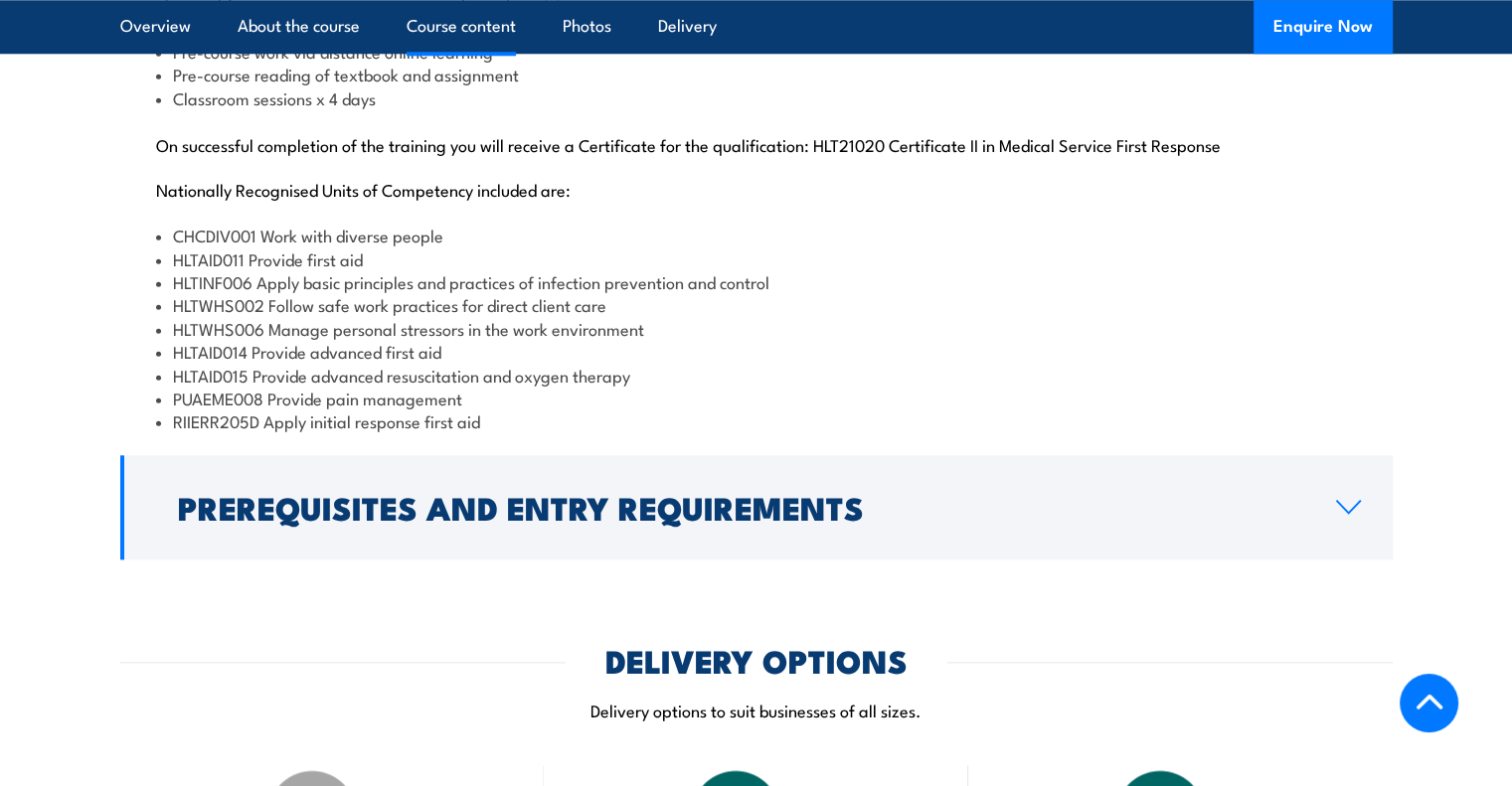 click on "RIIERR205D Apply initial response first aid" at bounding box center [756, 420] 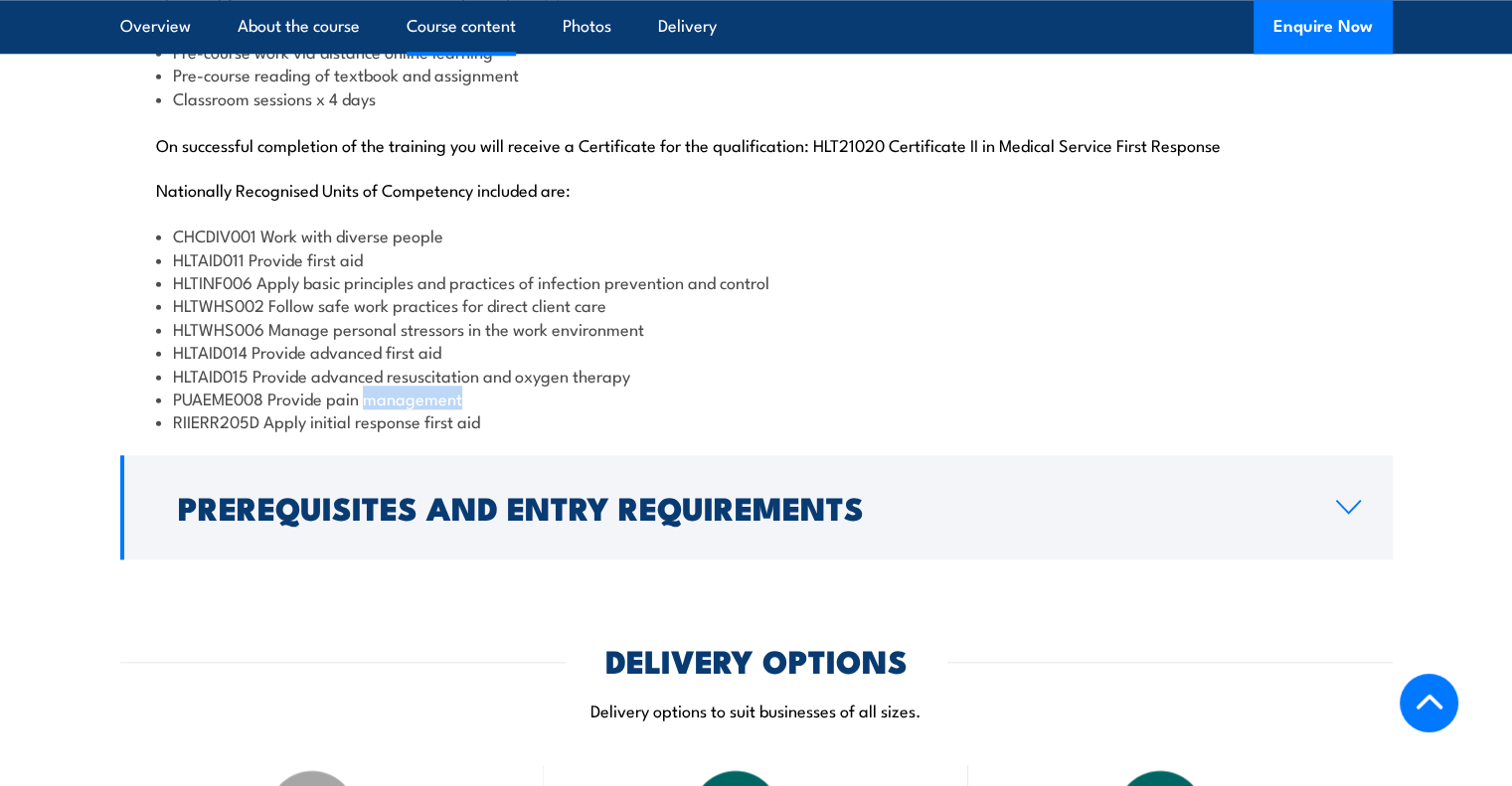 click on "PUAEME008 Provide pain management" at bounding box center [756, 397] 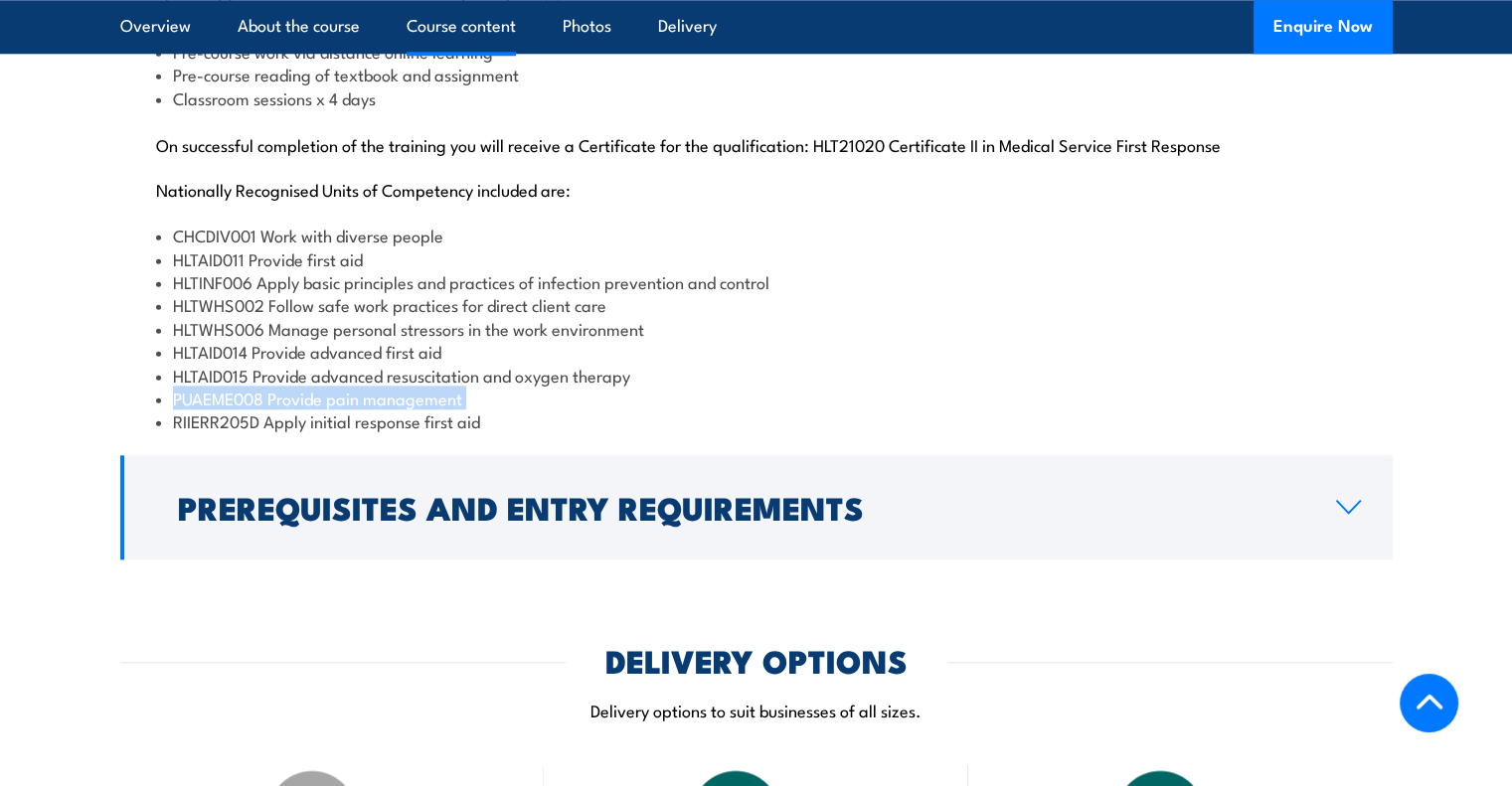 click on "PUAEME008 Provide pain management" at bounding box center (756, 397) 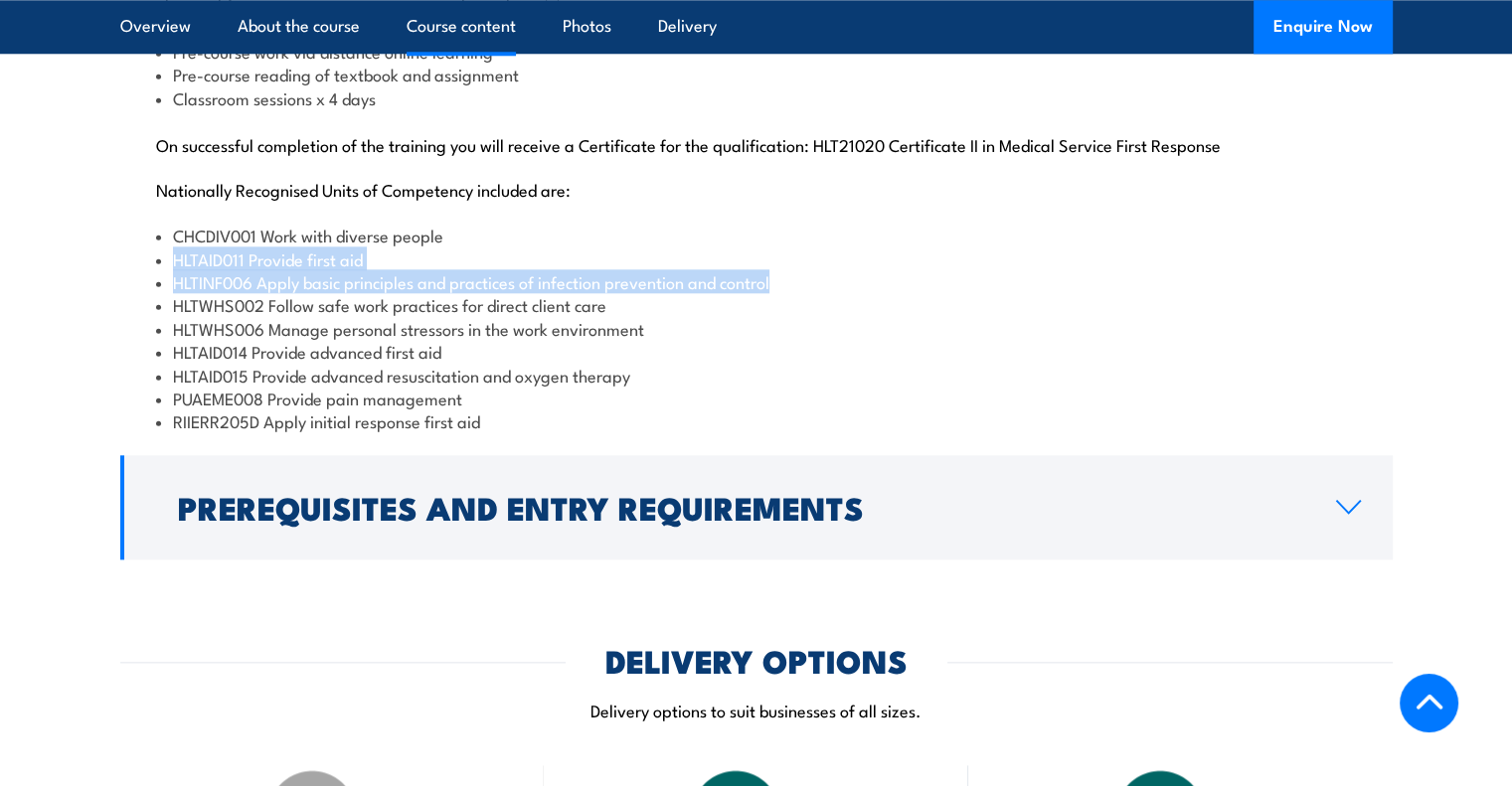 drag, startPoint x: 170, startPoint y: 302, endPoint x: 866, endPoint y: 323, distance: 696.31674 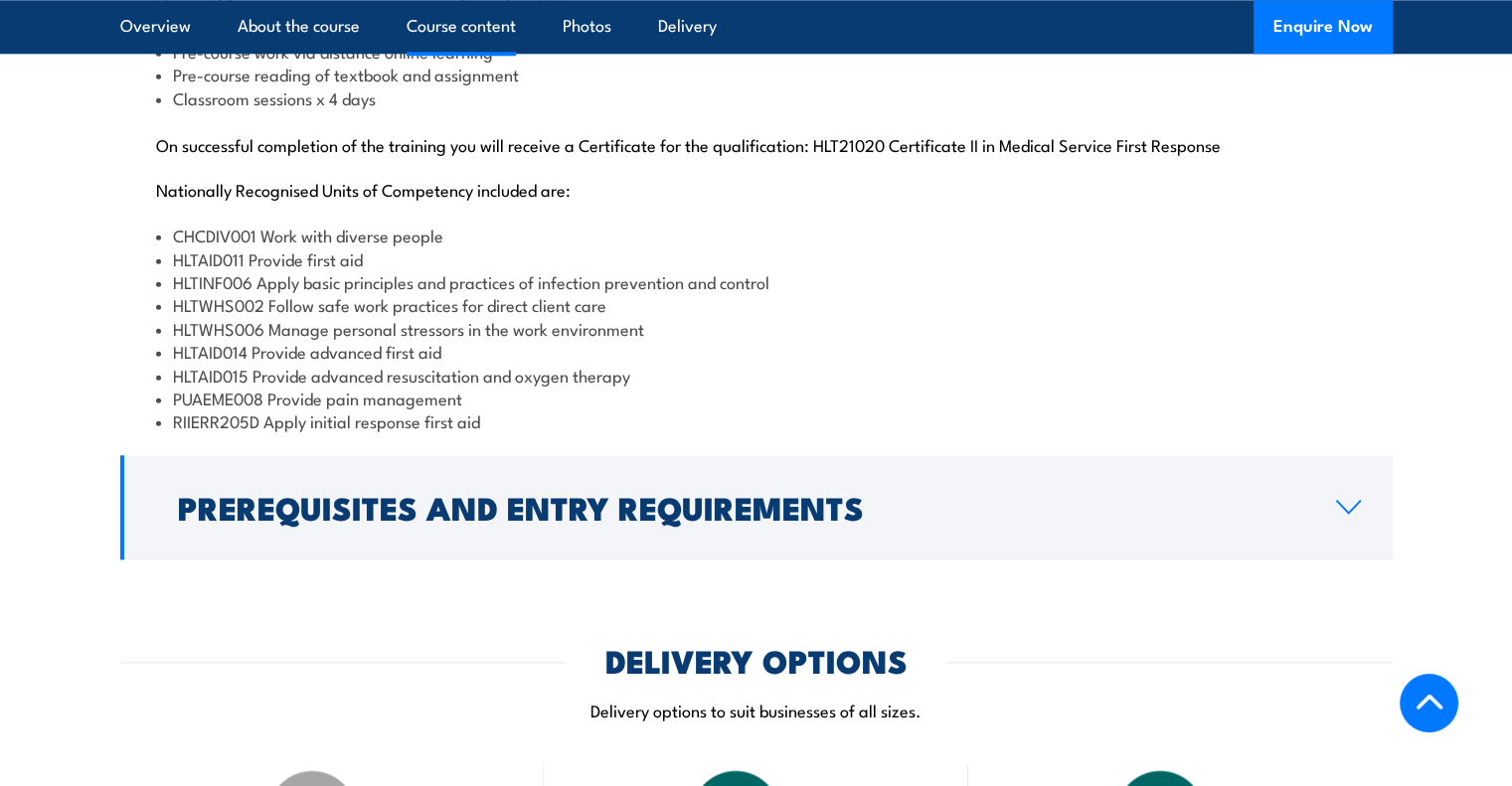click on "HLTWHS002 Follow safe work practices for direct client care" at bounding box center (756, 304) 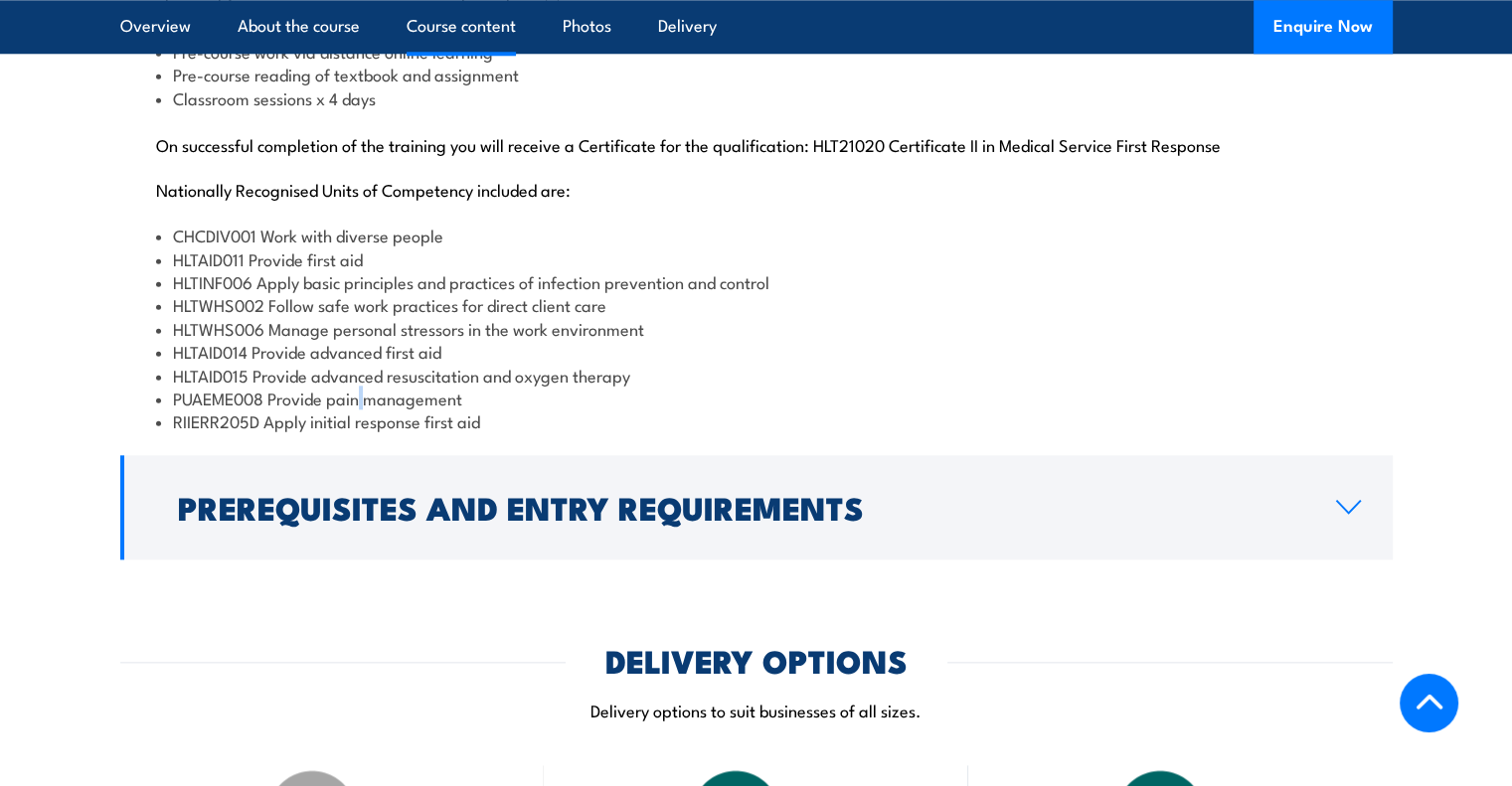 click on "PUAEME008 Provide pain management" at bounding box center [756, 397] 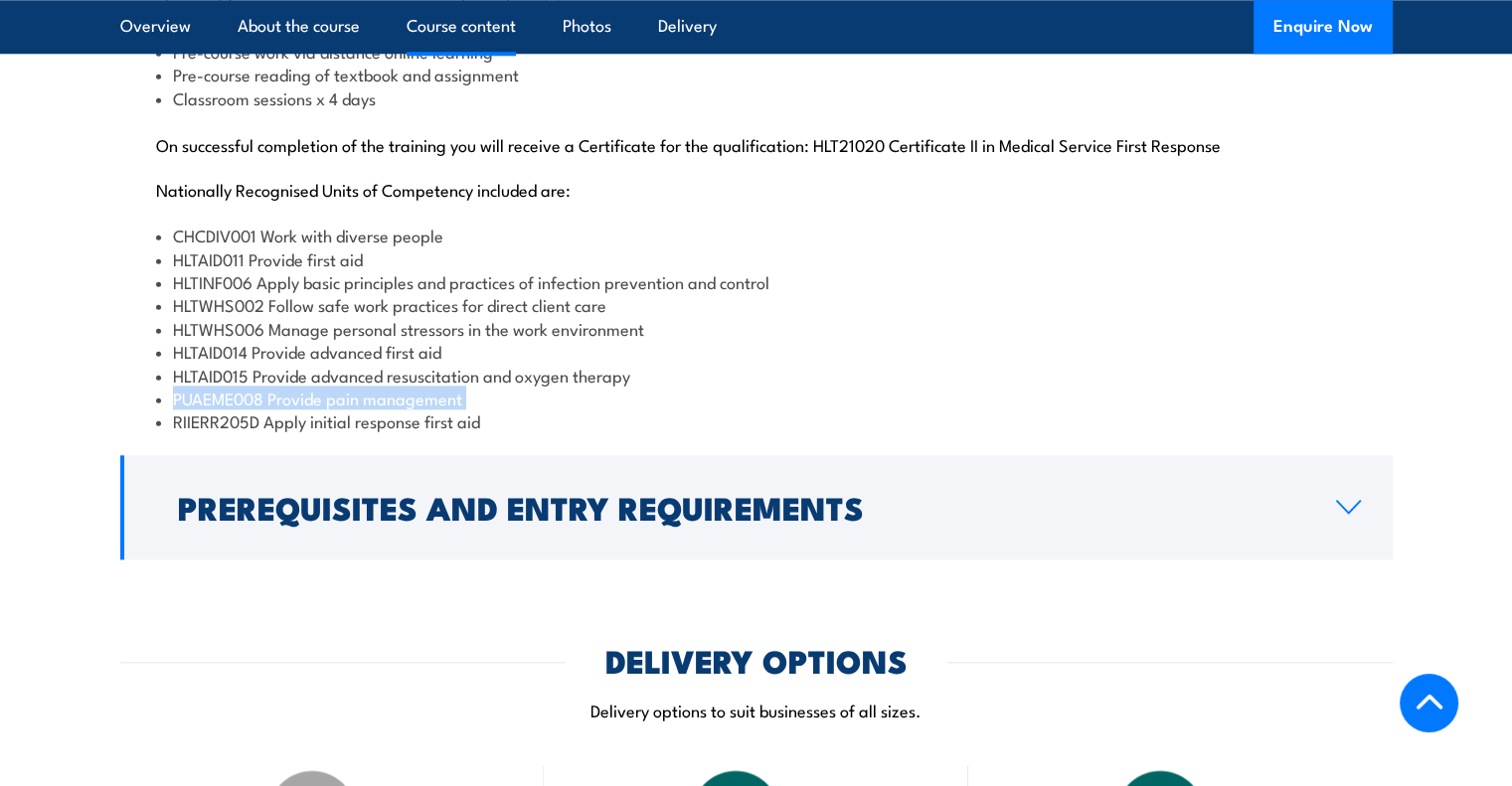 click on "PUAEME008 Provide pain management" at bounding box center (756, 397) 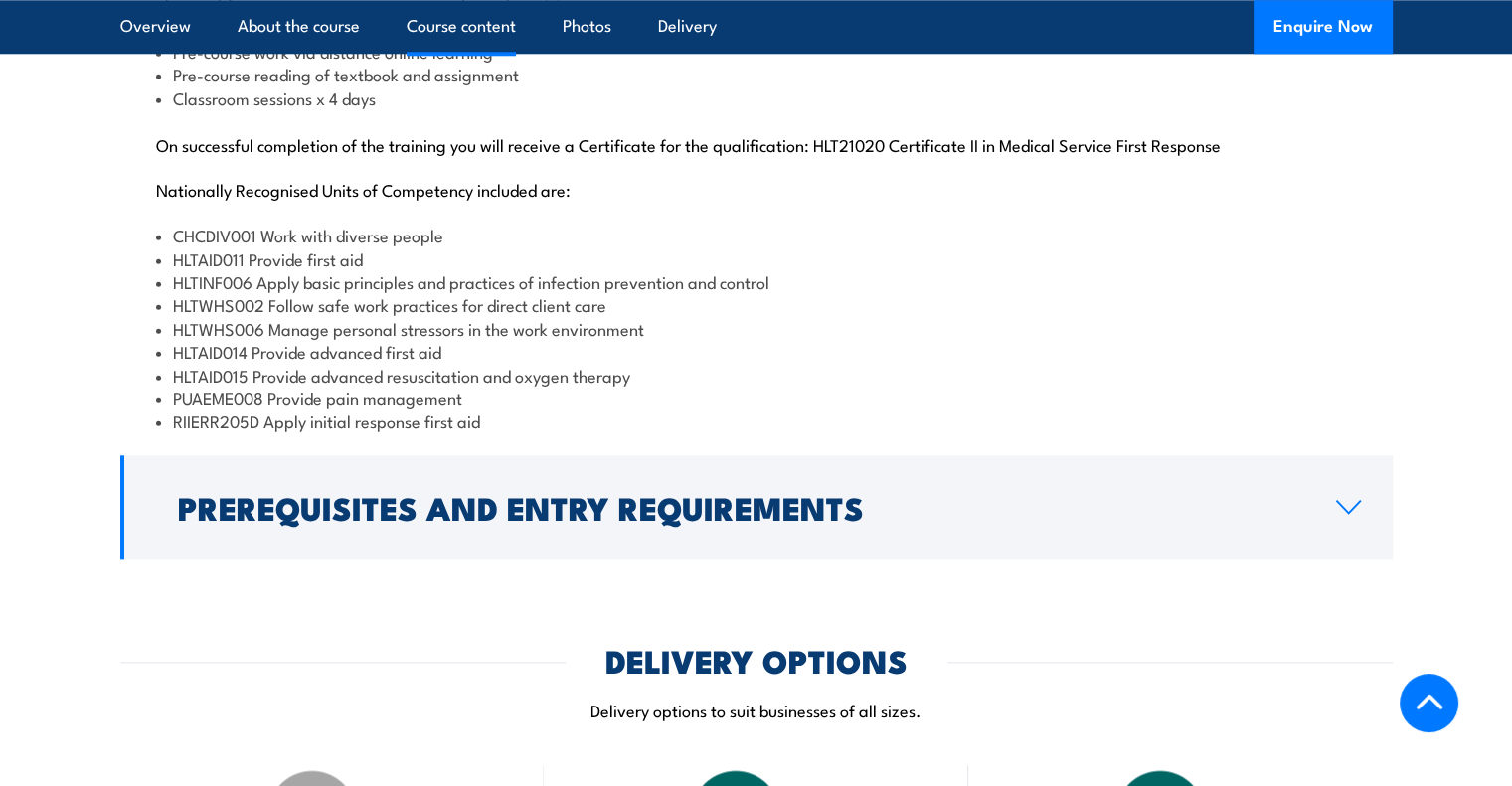 click on "HLTWHS006 Manage personal stressors in the work environment" at bounding box center (756, 328) 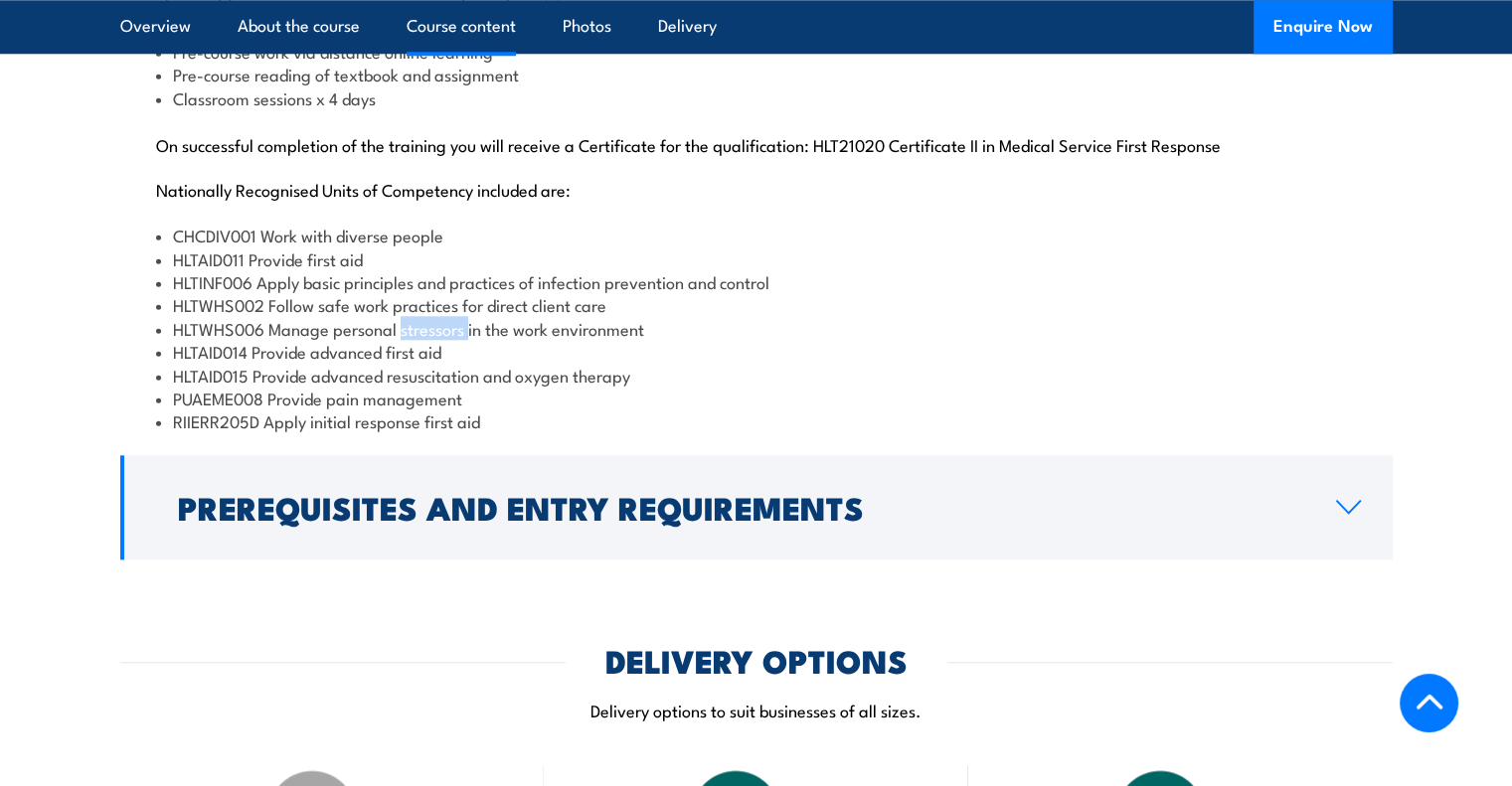 click on "HLTWHS006 Manage personal stressors in the work environment" at bounding box center [756, 328] 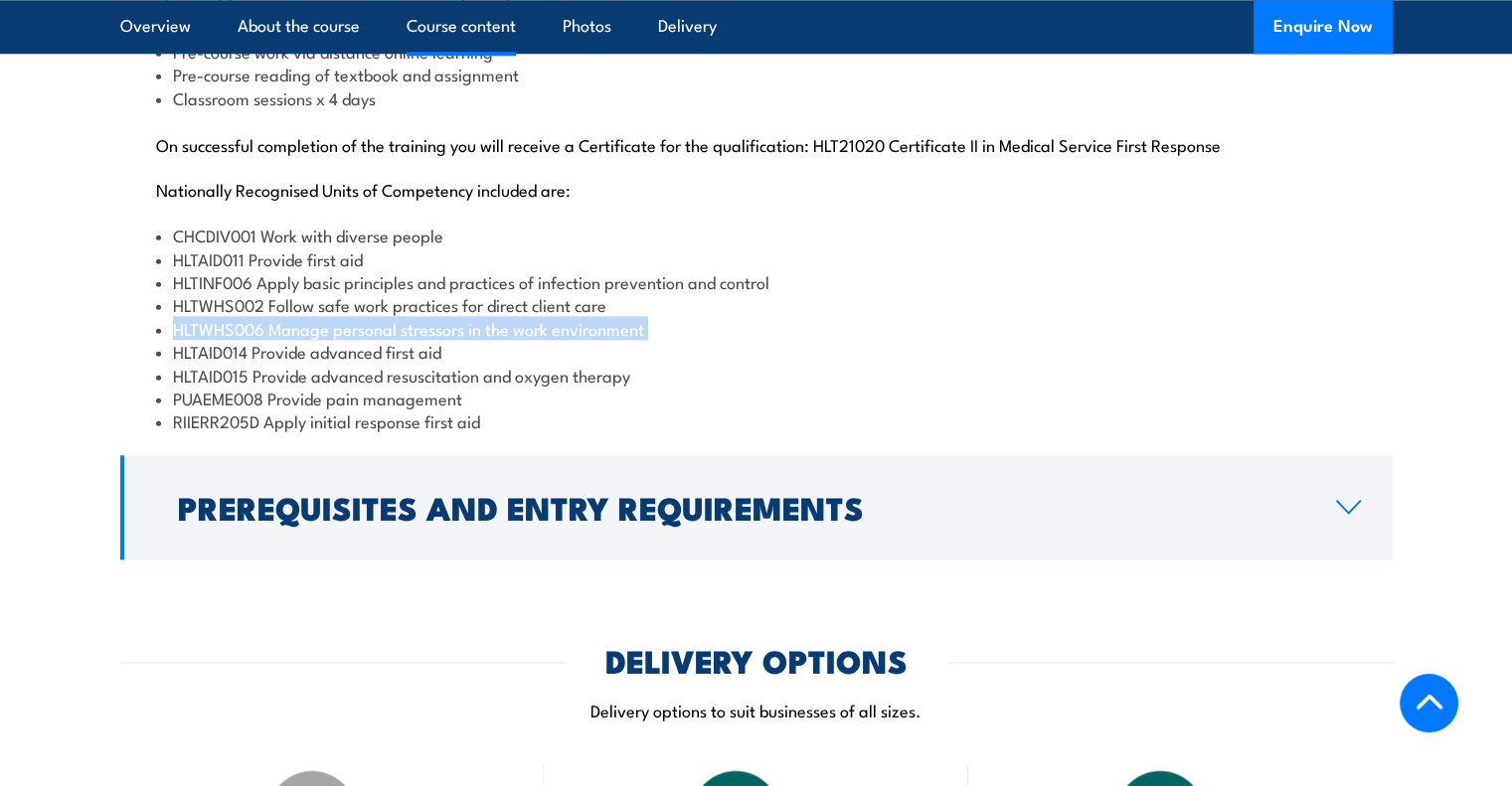 click on "HLTWHS006 Manage personal stressors in the work environment" at bounding box center [756, 328] 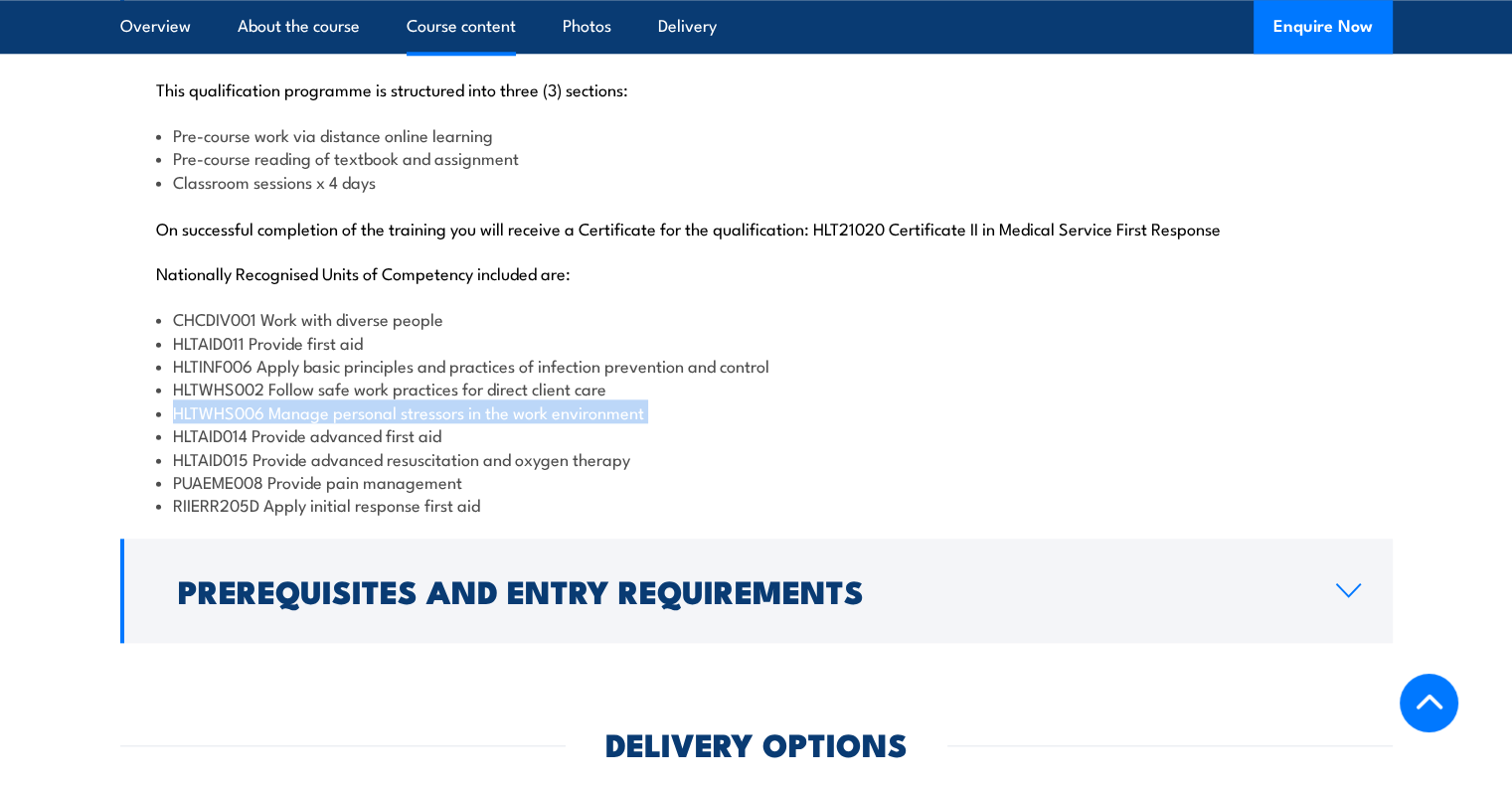 scroll, scrollTop: 1888, scrollLeft: 0, axis: vertical 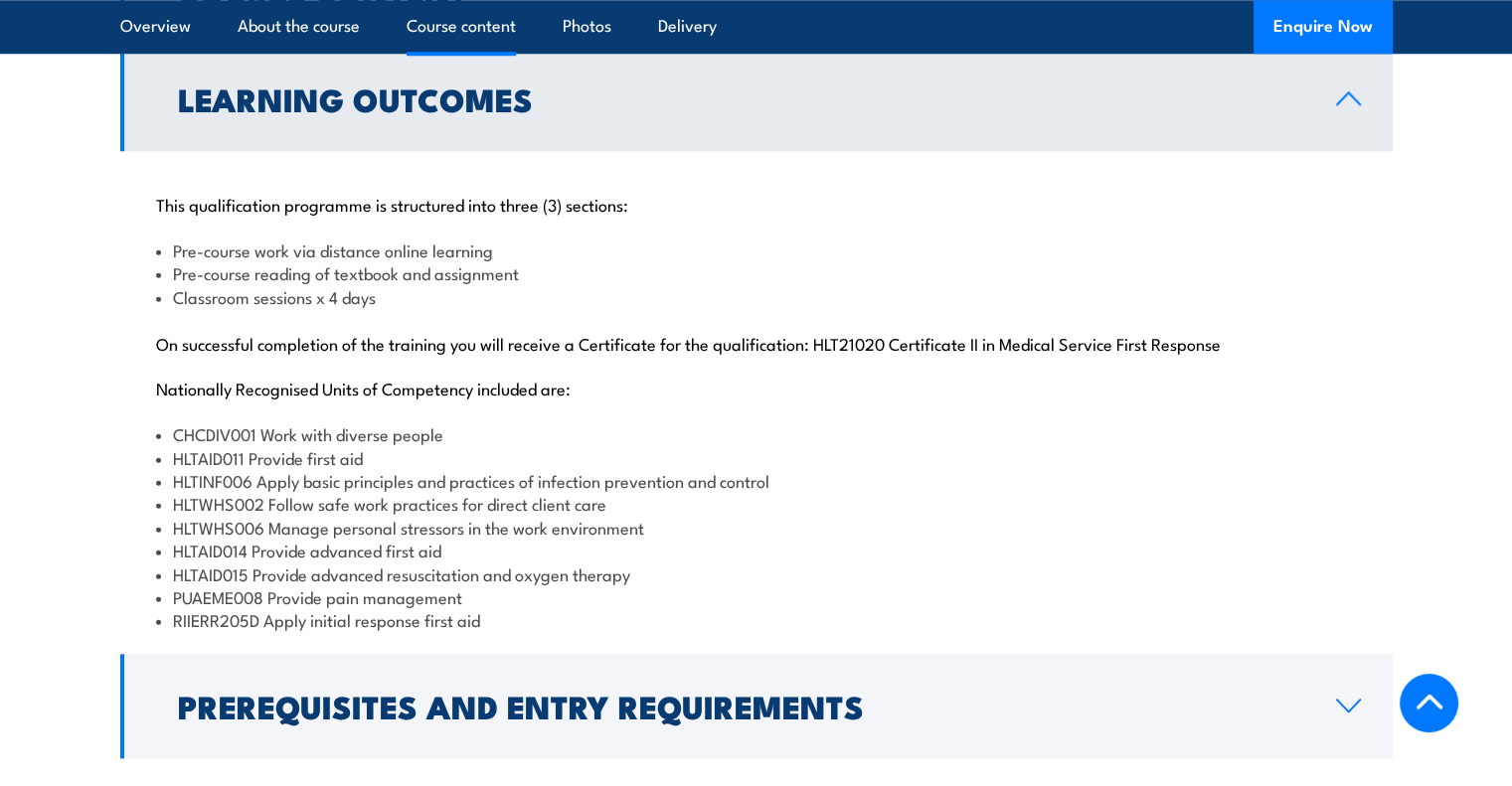 click on "Pre-course work via distance online learning" at bounding box center [756, 249] 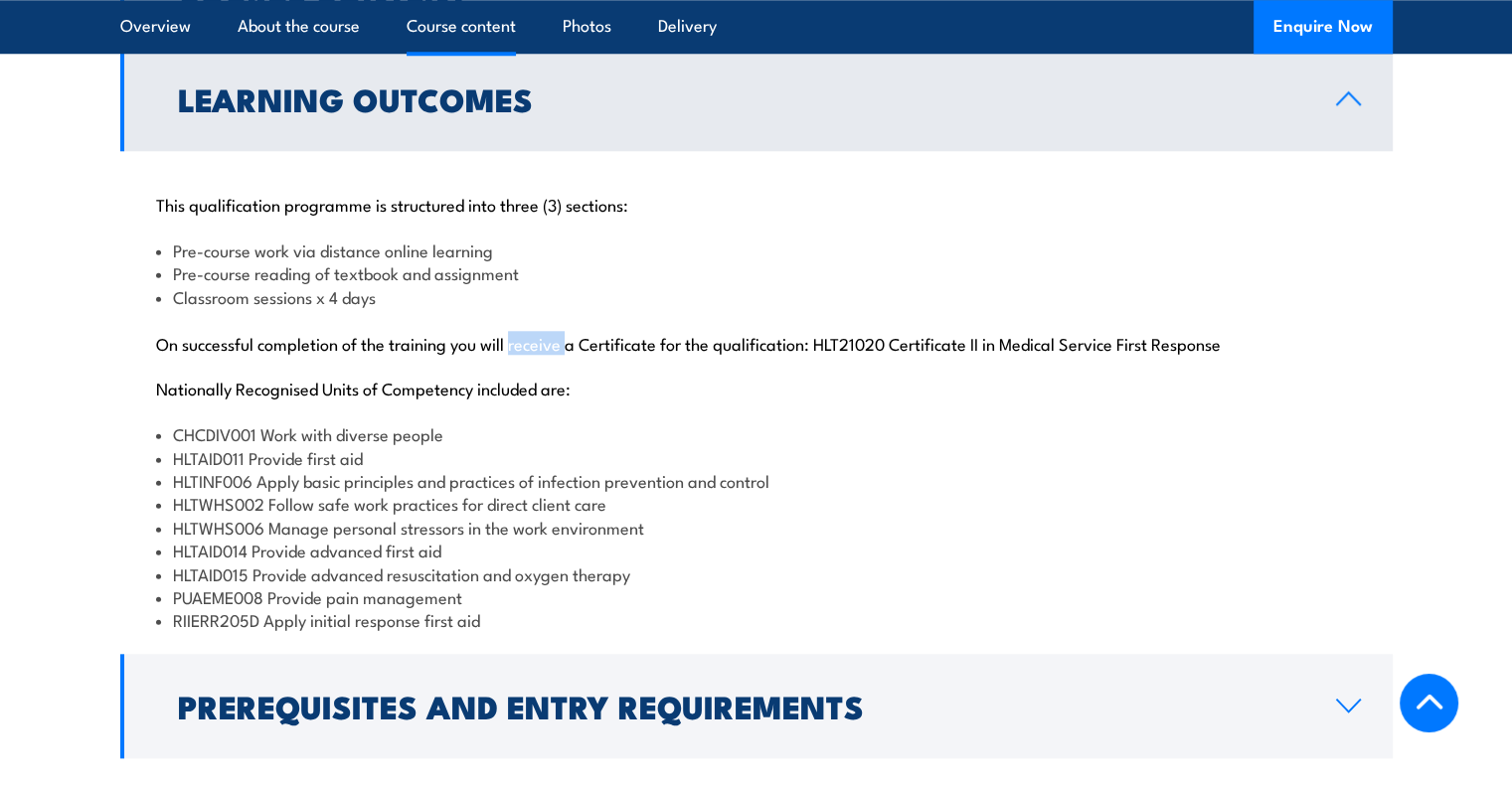 click on "On successful completion of the training you will receive a Certificate for the qualification: HLT21020 Certificate II in Medical Service First Response" at bounding box center [756, 343] 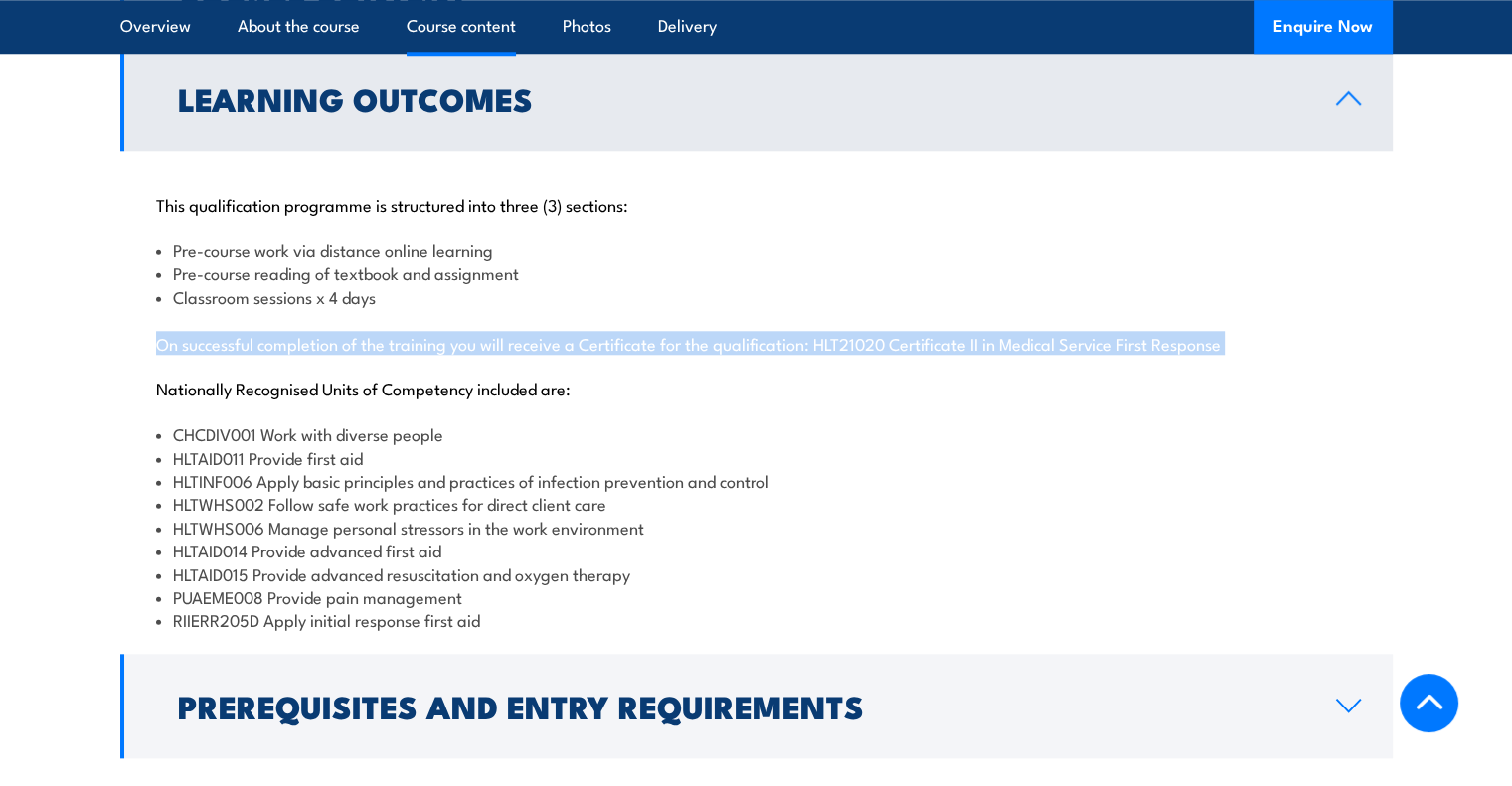 click on "On successful completion of the training you will receive a Certificate for the qualification: HLT21020 Certificate II in Medical Service First Response" at bounding box center (756, 343) 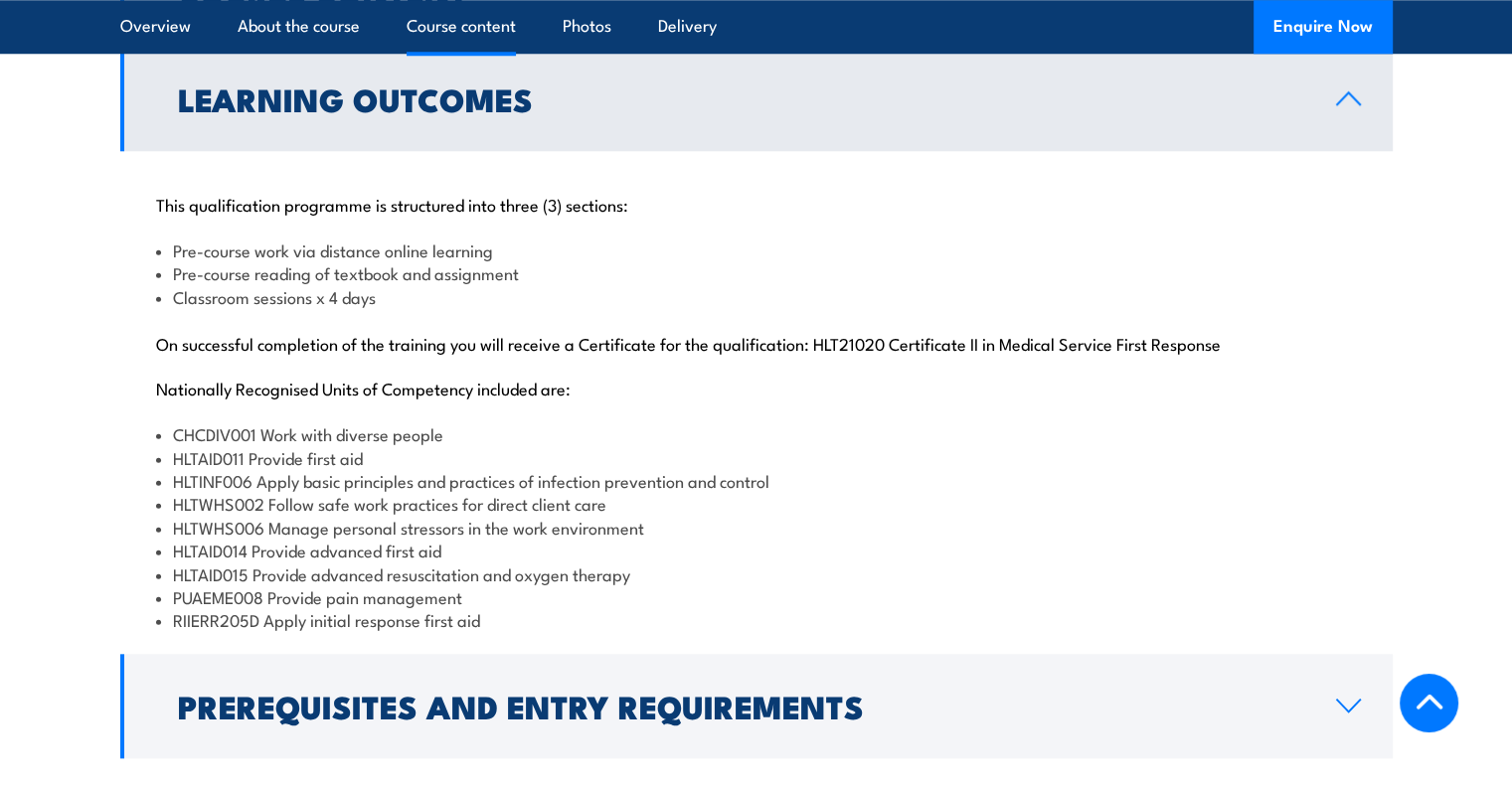 click on "Pre-course work via distance online learning" at bounding box center (756, 249) 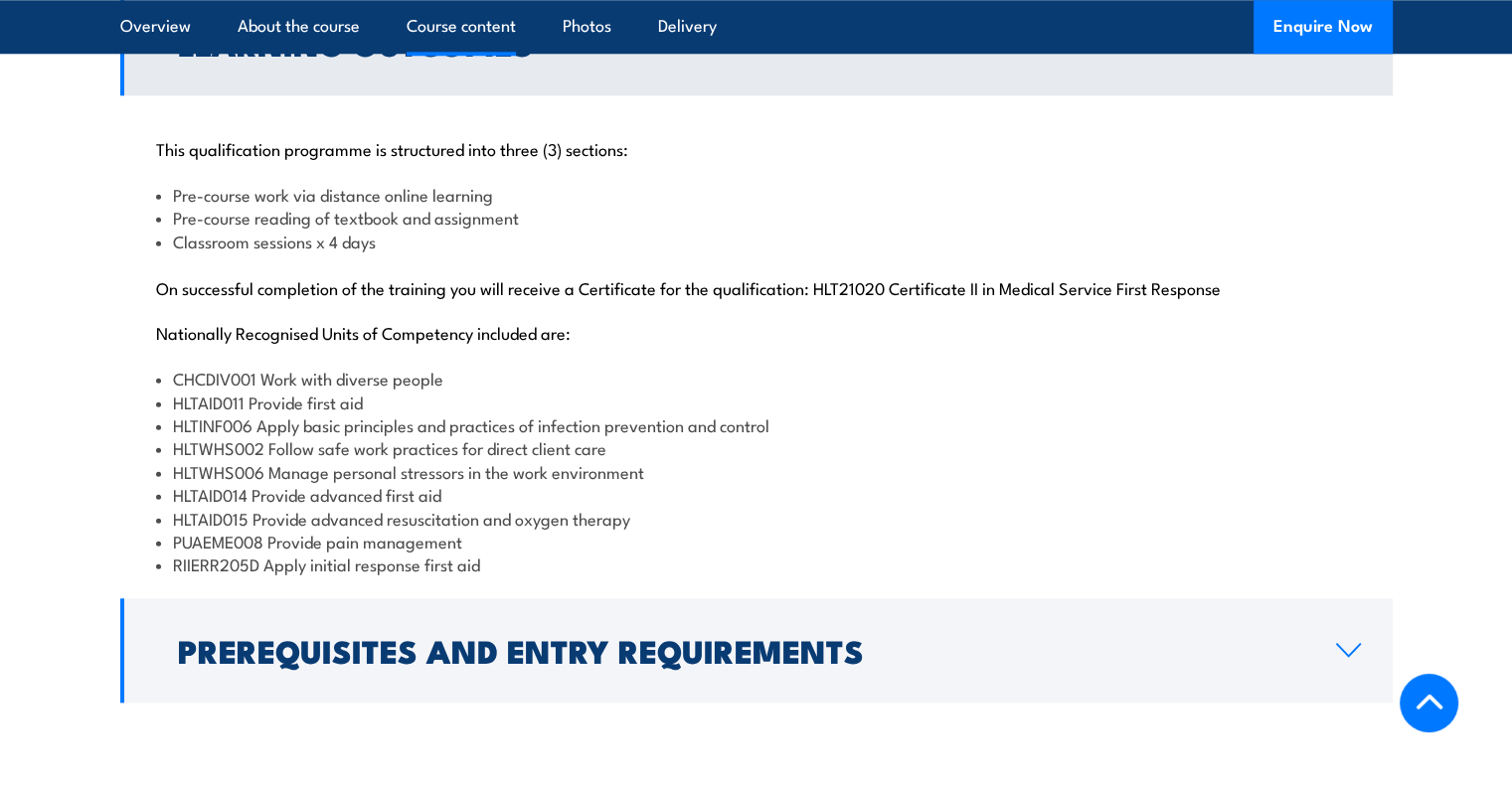 scroll, scrollTop: 1987, scrollLeft: 0, axis: vertical 